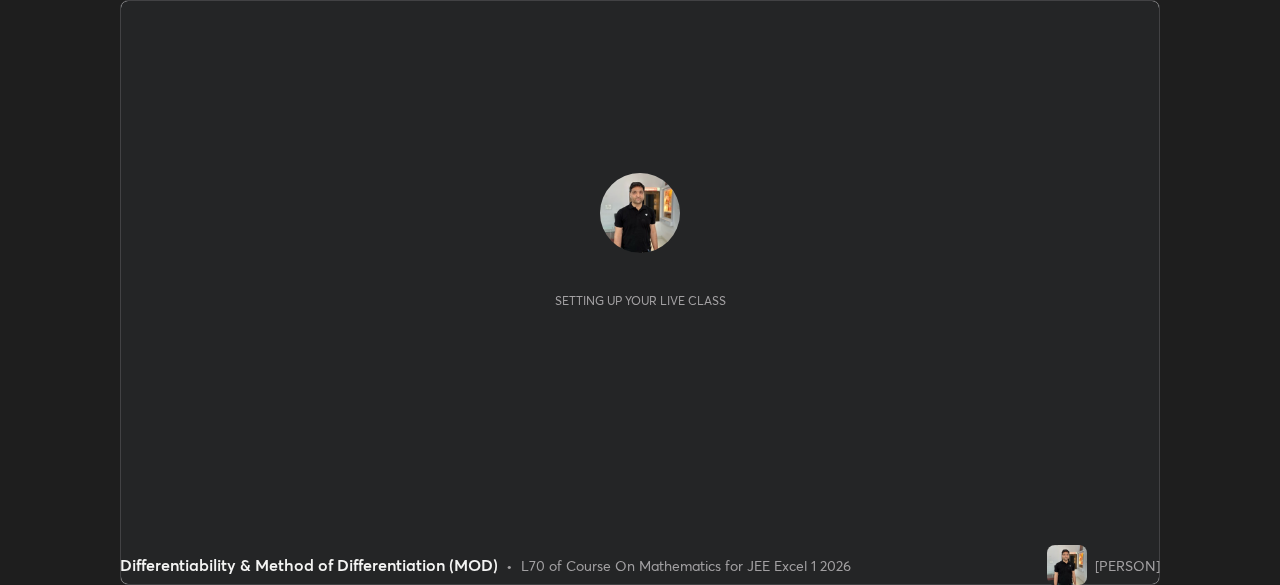 scroll, scrollTop: 0, scrollLeft: 0, axis: both 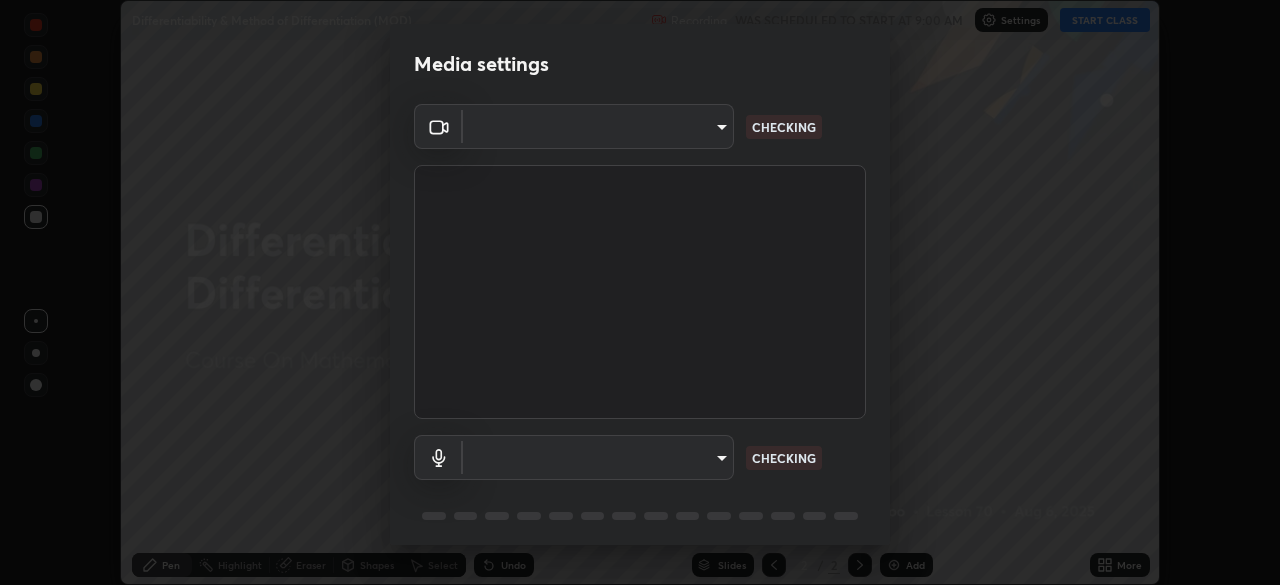 type on "100c0e0e409b1508d569c815e84311e0868d033d0fb9fb46bc53c870fbf18875" 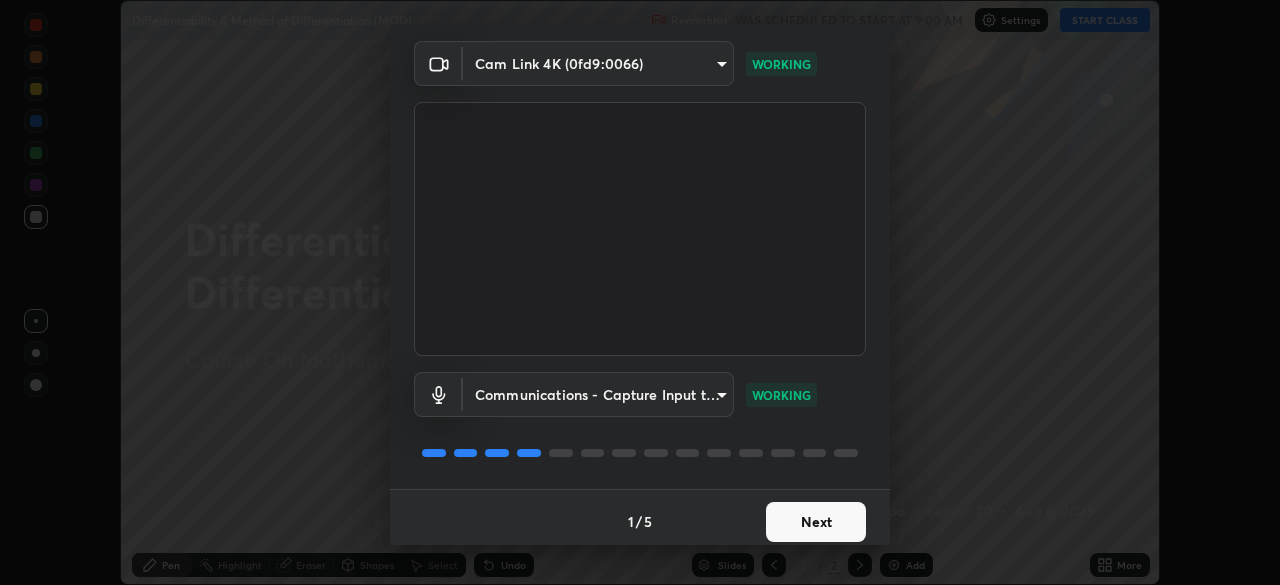 scroll, scrollTop: 71, scrollLeft: 0, axis: vertical 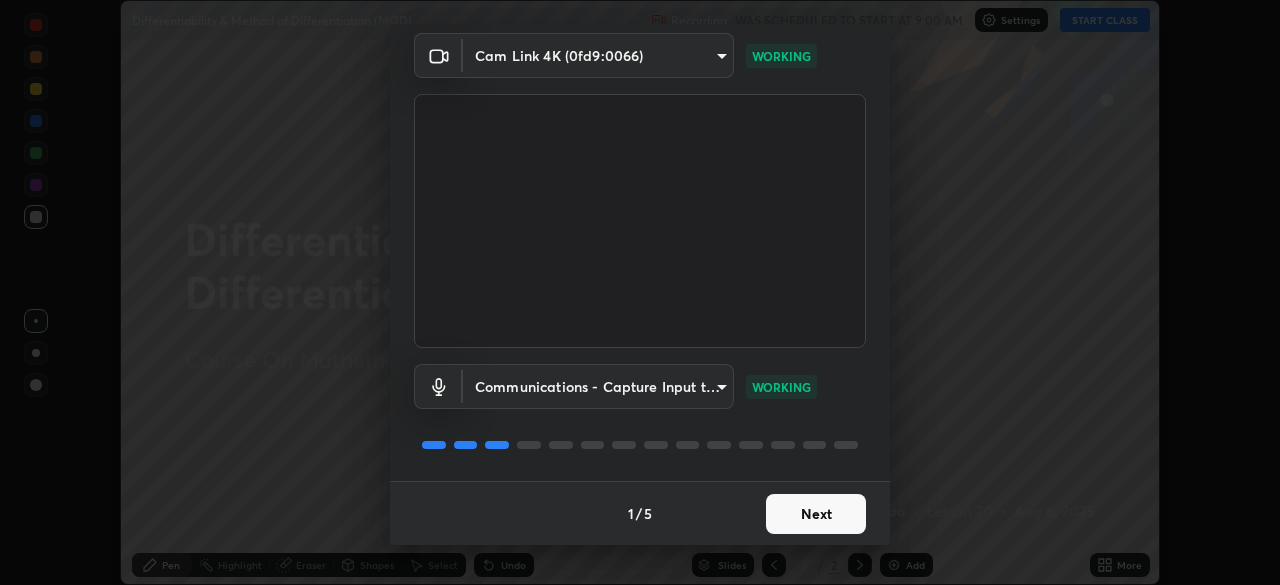 click on "Next" at bounding box center [816, 514] 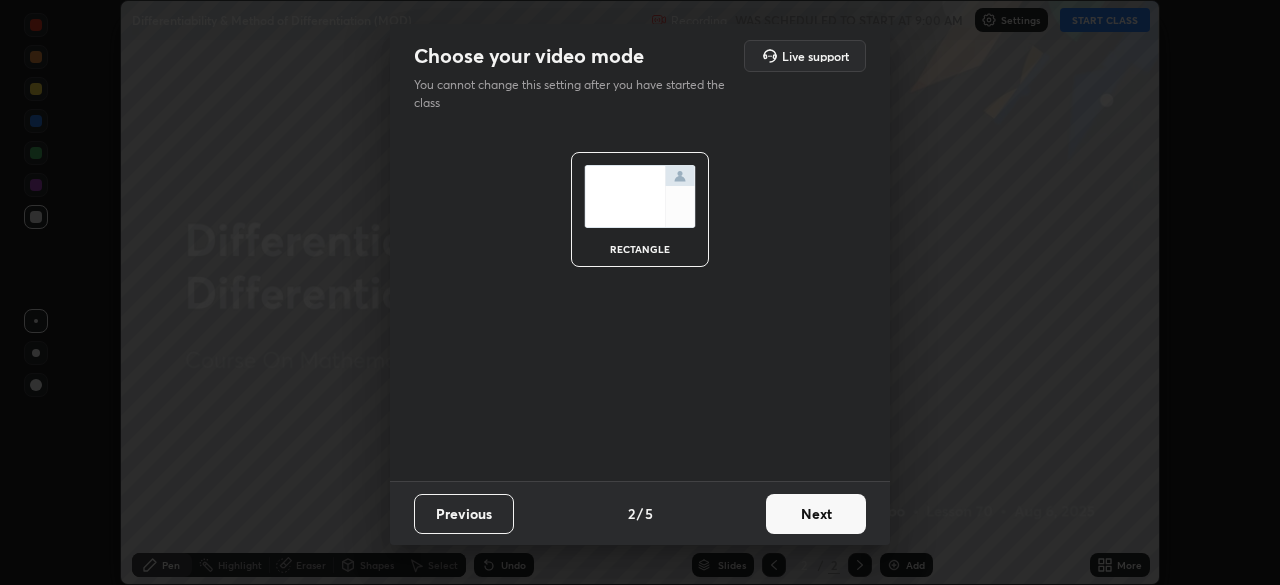 scroll, scrollTop: 0, scrollLeft: 0, axis: both 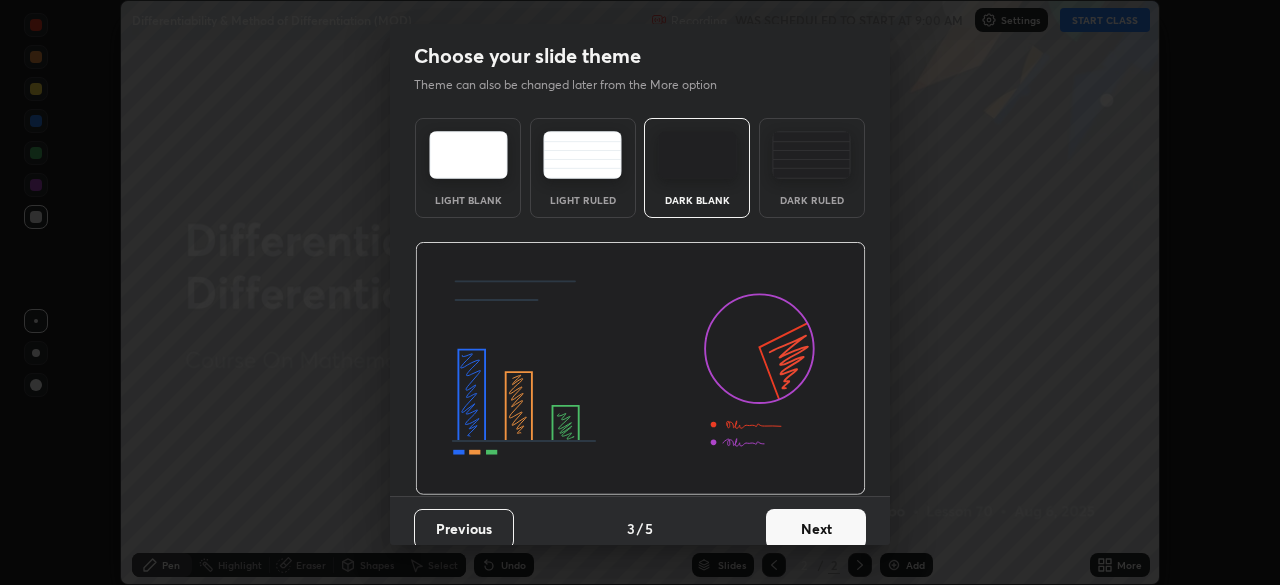 click on "Next" at bounding box center [816, 529] 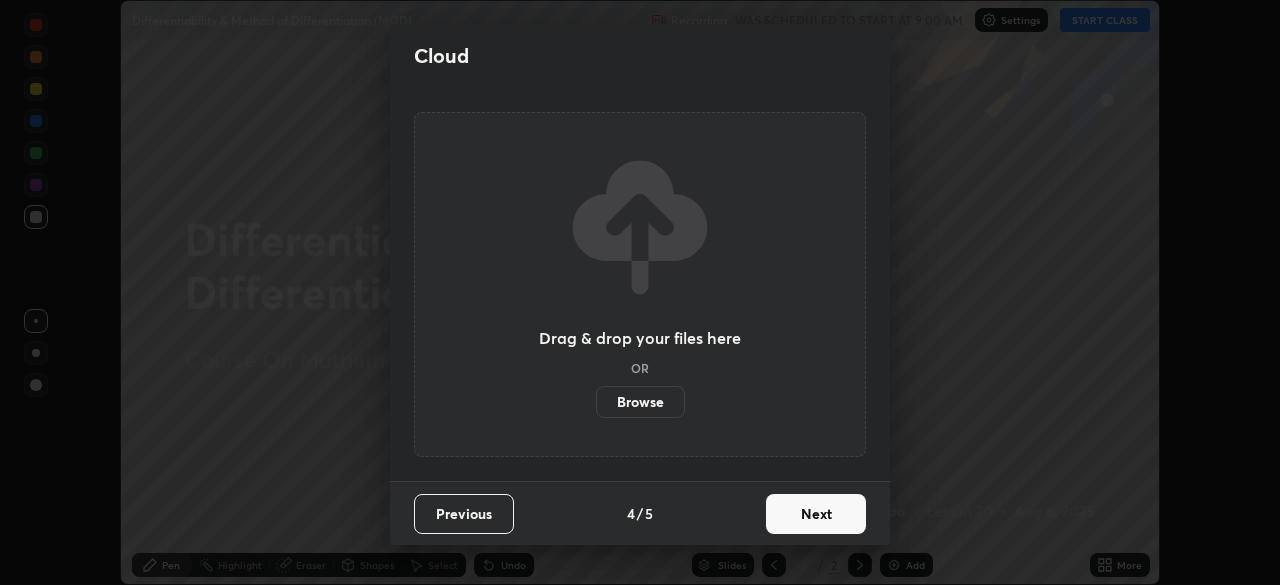 click on "Next" at bounding box center [816, 514] 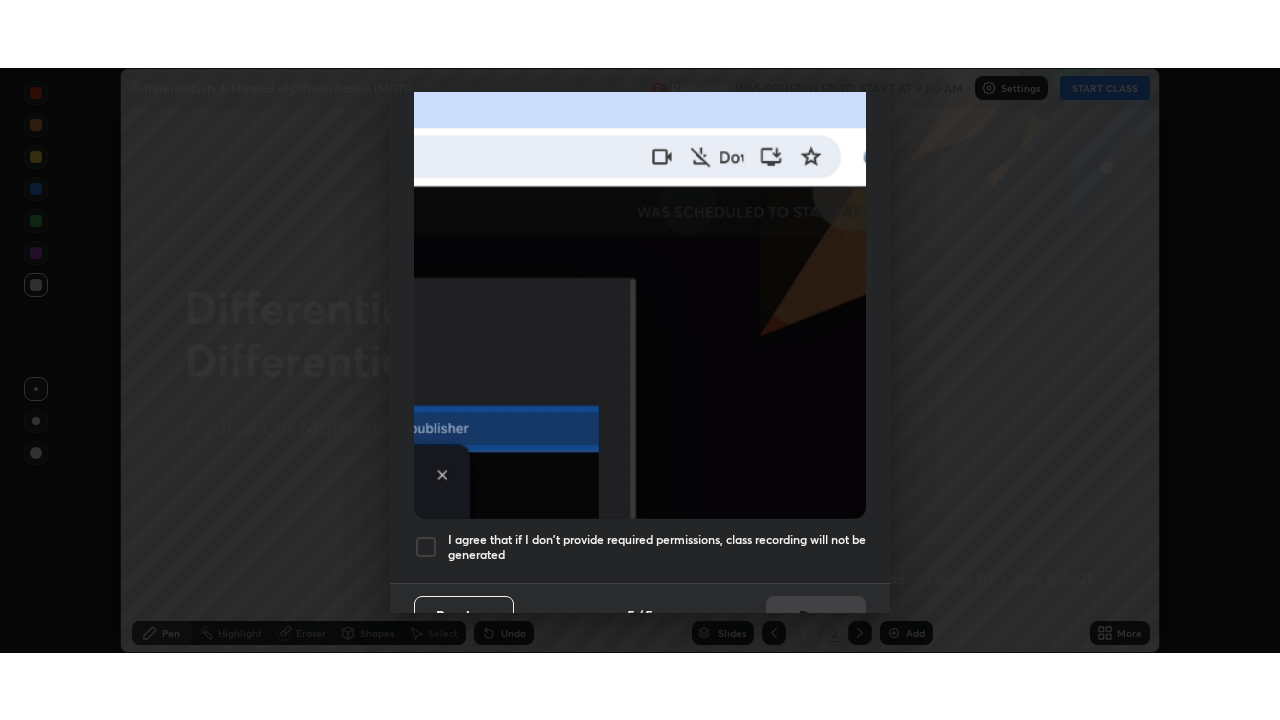 scroll, scrollTop: 470, scrollLeft: 0, axis: vertical 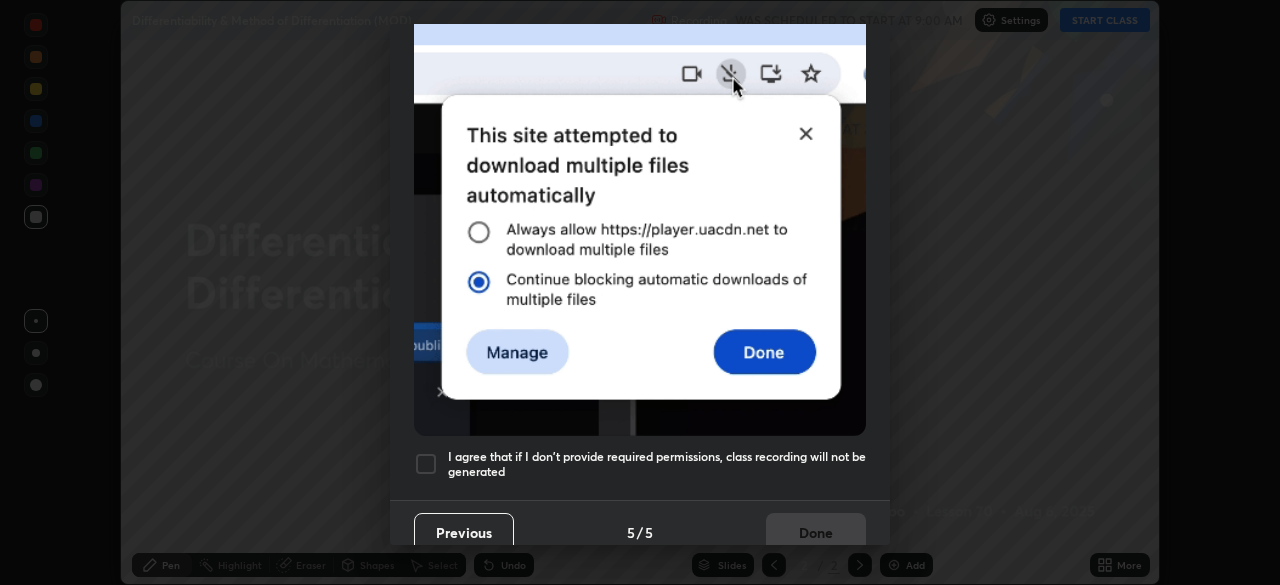 click at bounding box center [426, 464] 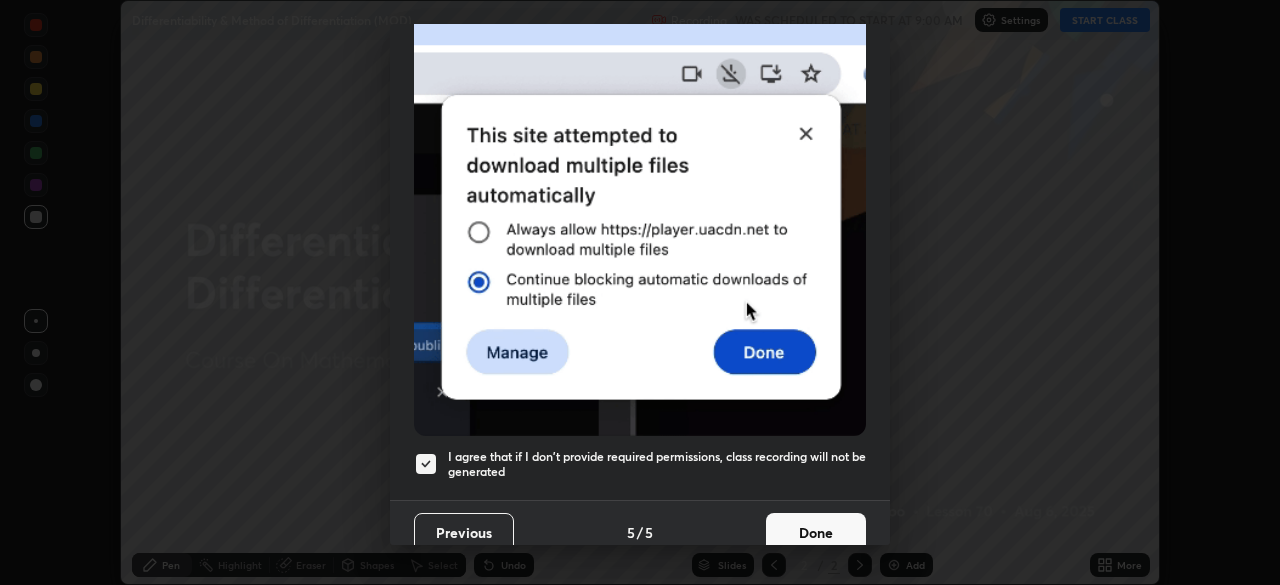 click on "Done" at bounding box center [816, 533] 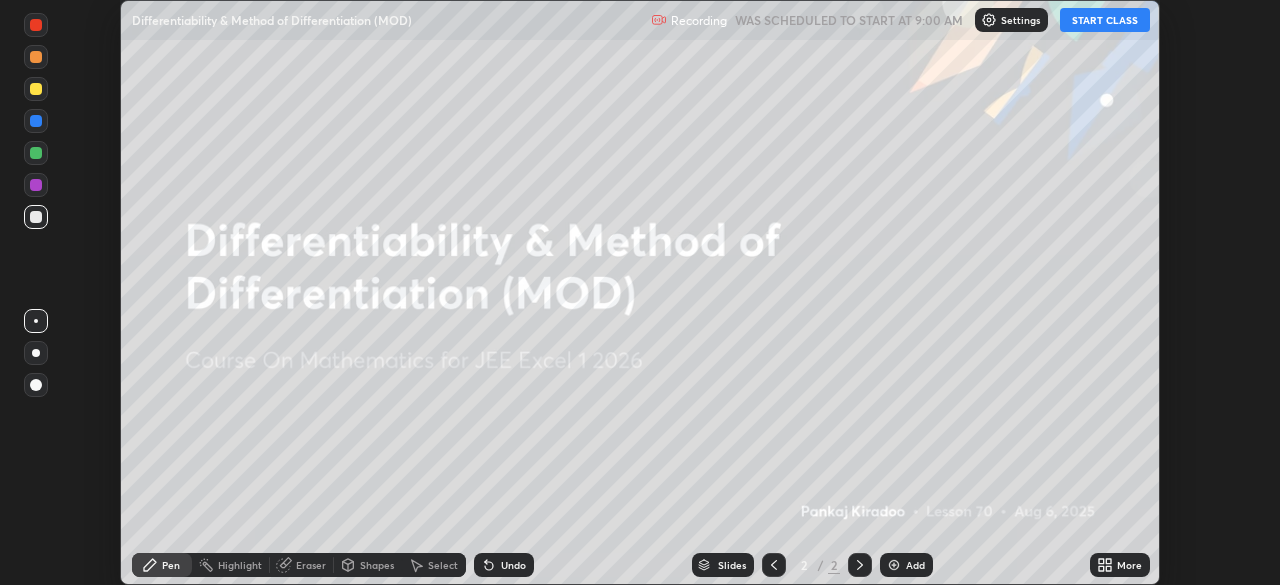 click 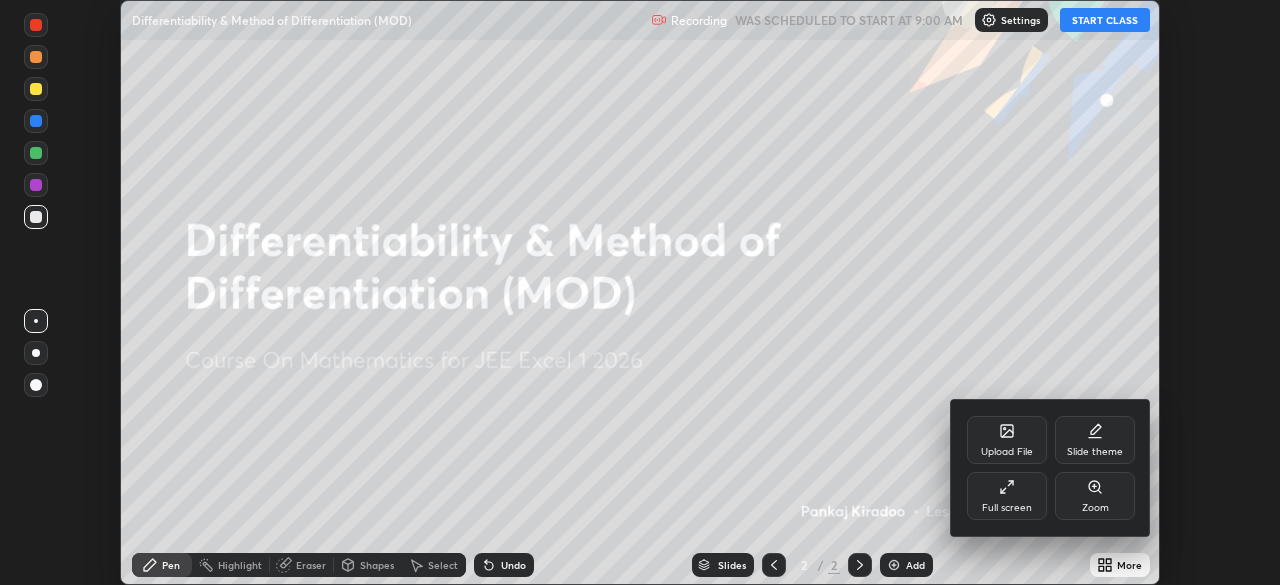 click on "Full screen" at bounding box center [1007, 496] 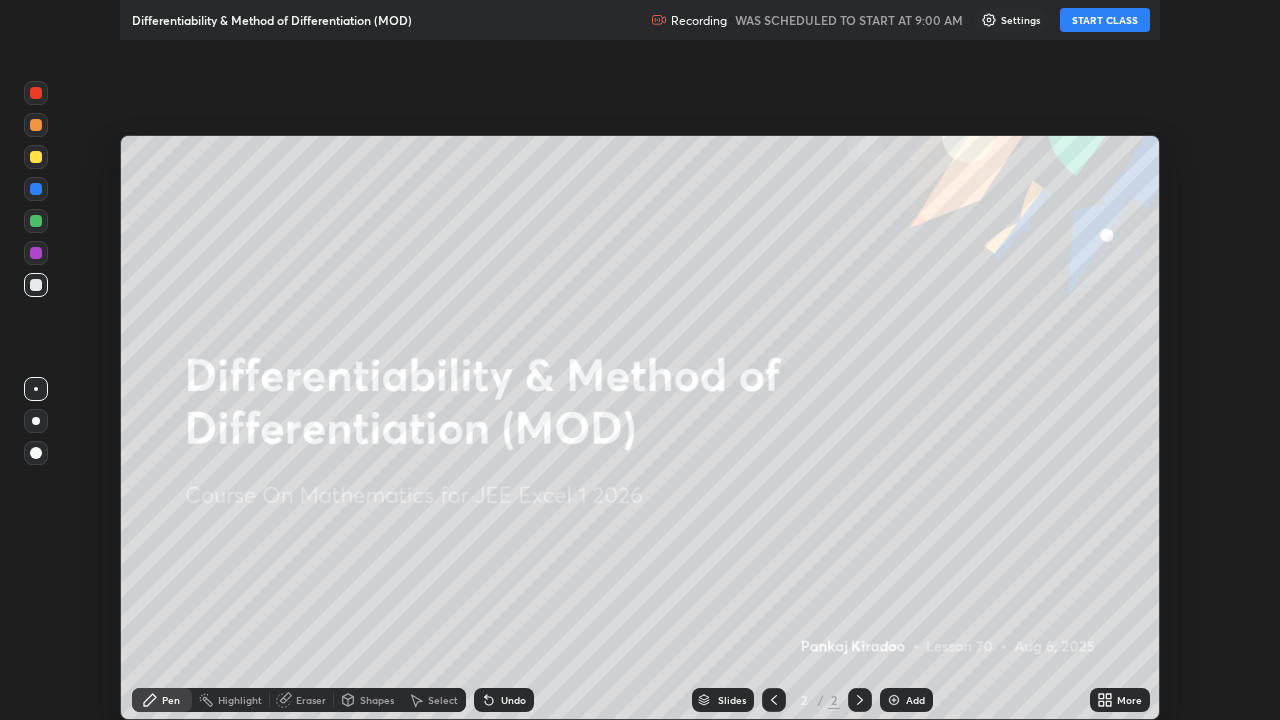scroll, scrollTop: 99280, scrollLeft: 98720, axis: both 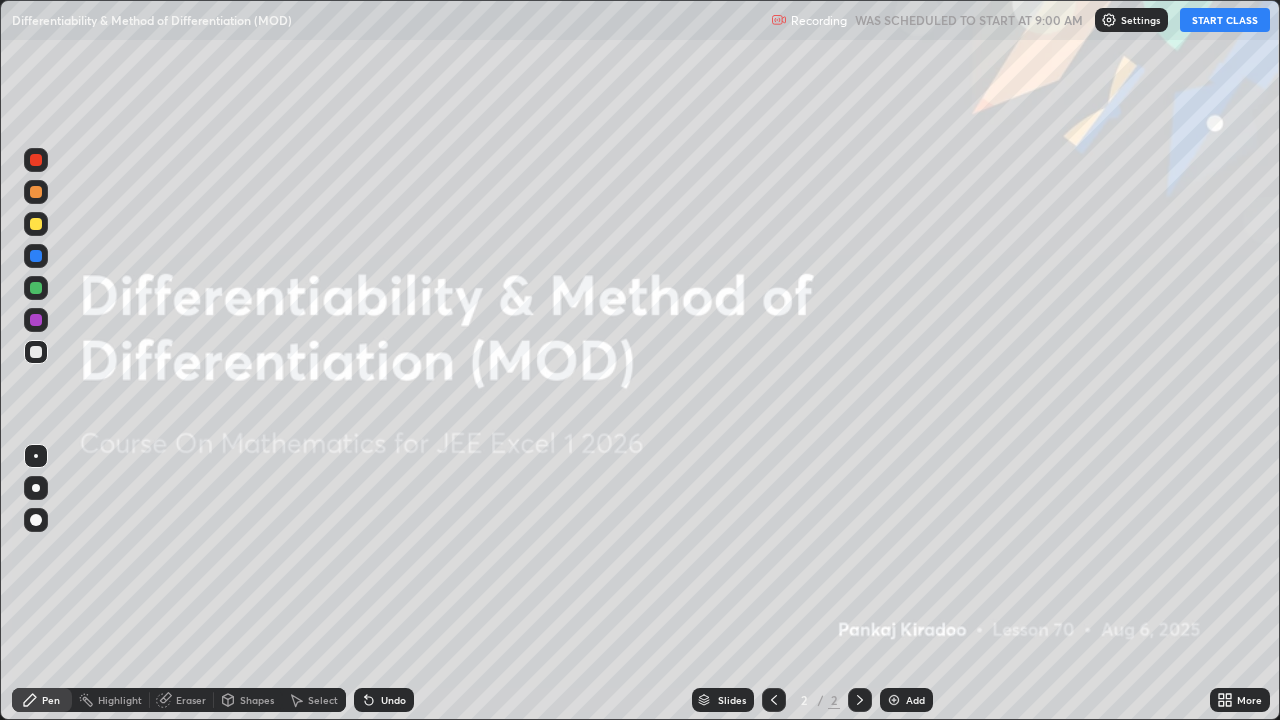 click on "START CLASS" at bounding box center (1225, 20) 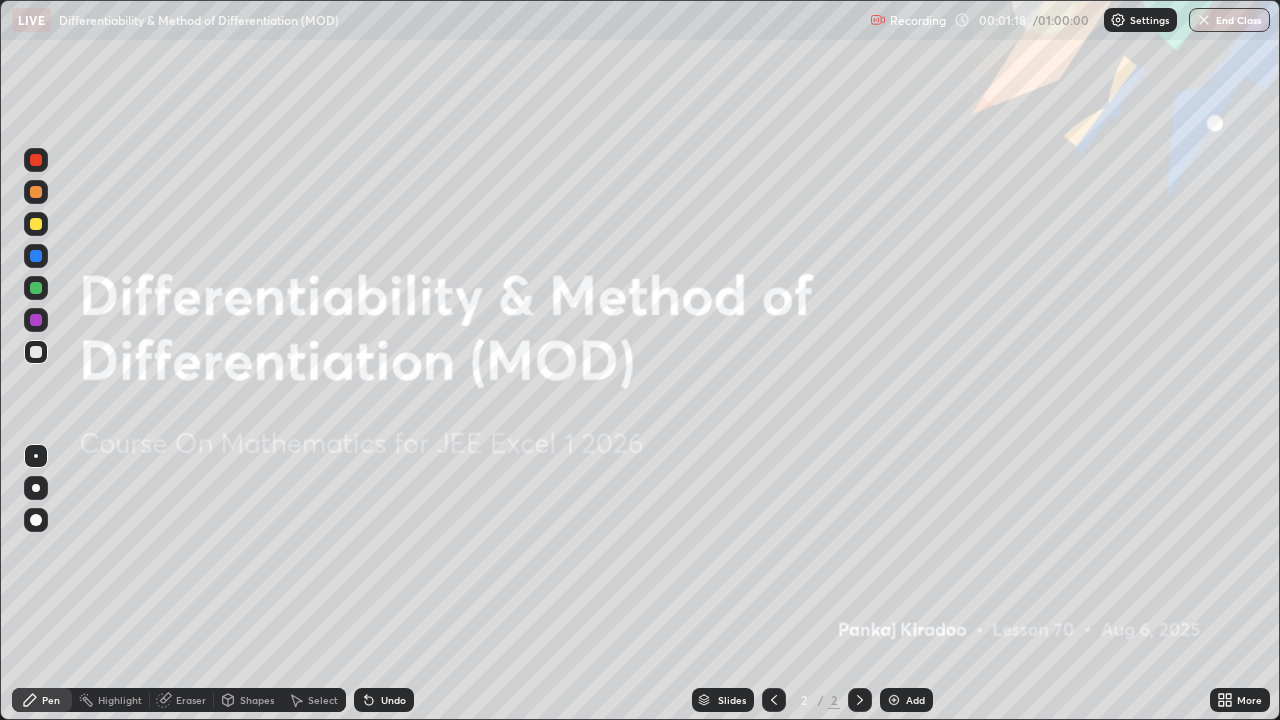 click on "Pen" at bounding box center (42, 700) 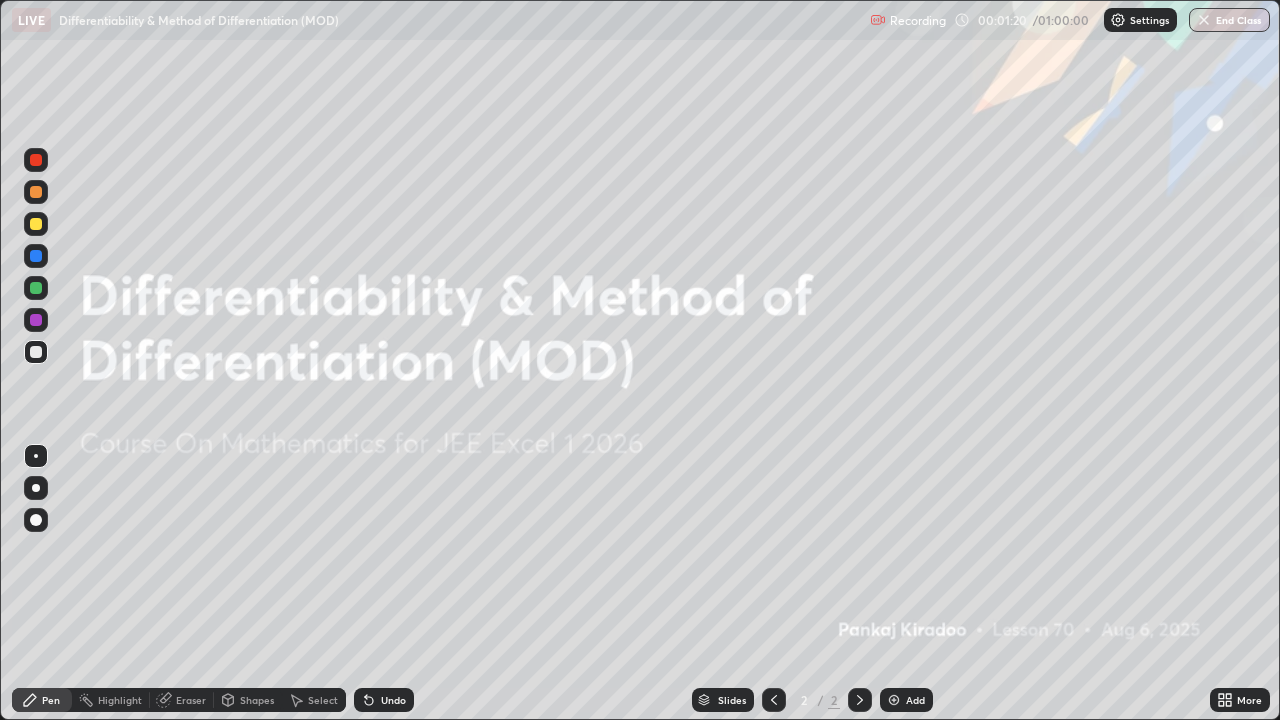 click at bounding box center (894, 700) 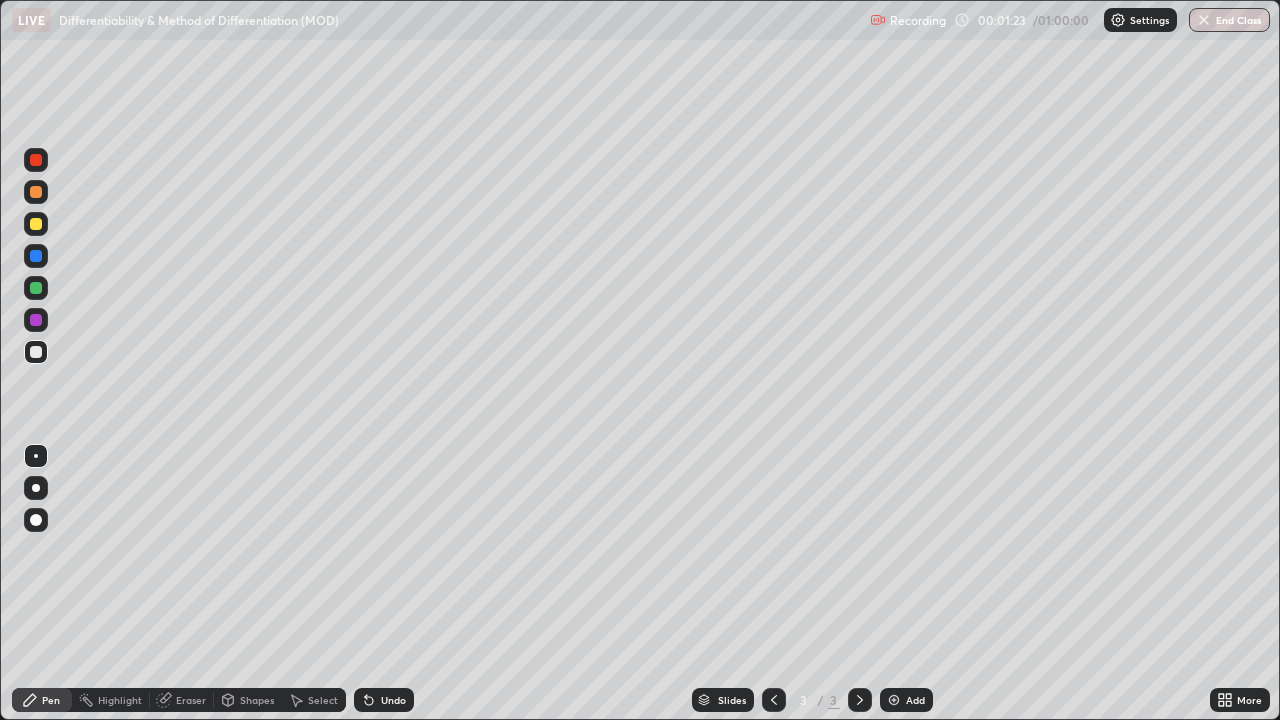 click at bounding box center [36, 224] 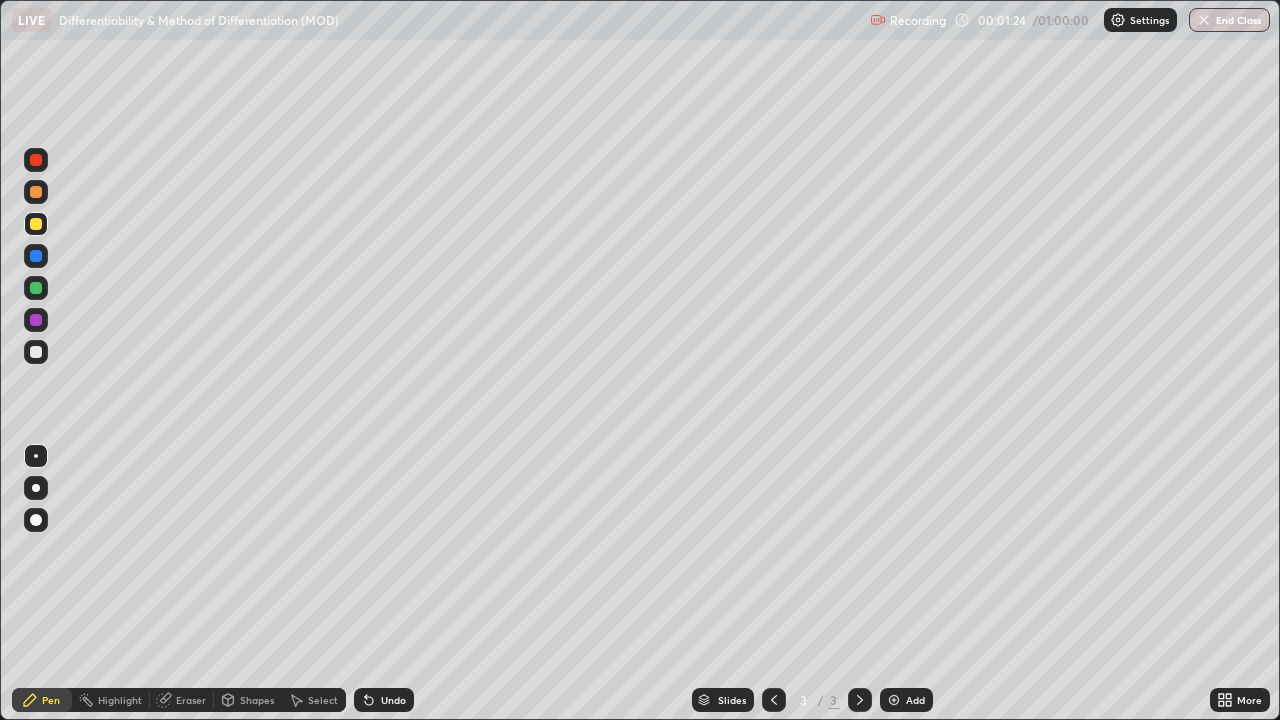 click at bounding box center (36, 456) 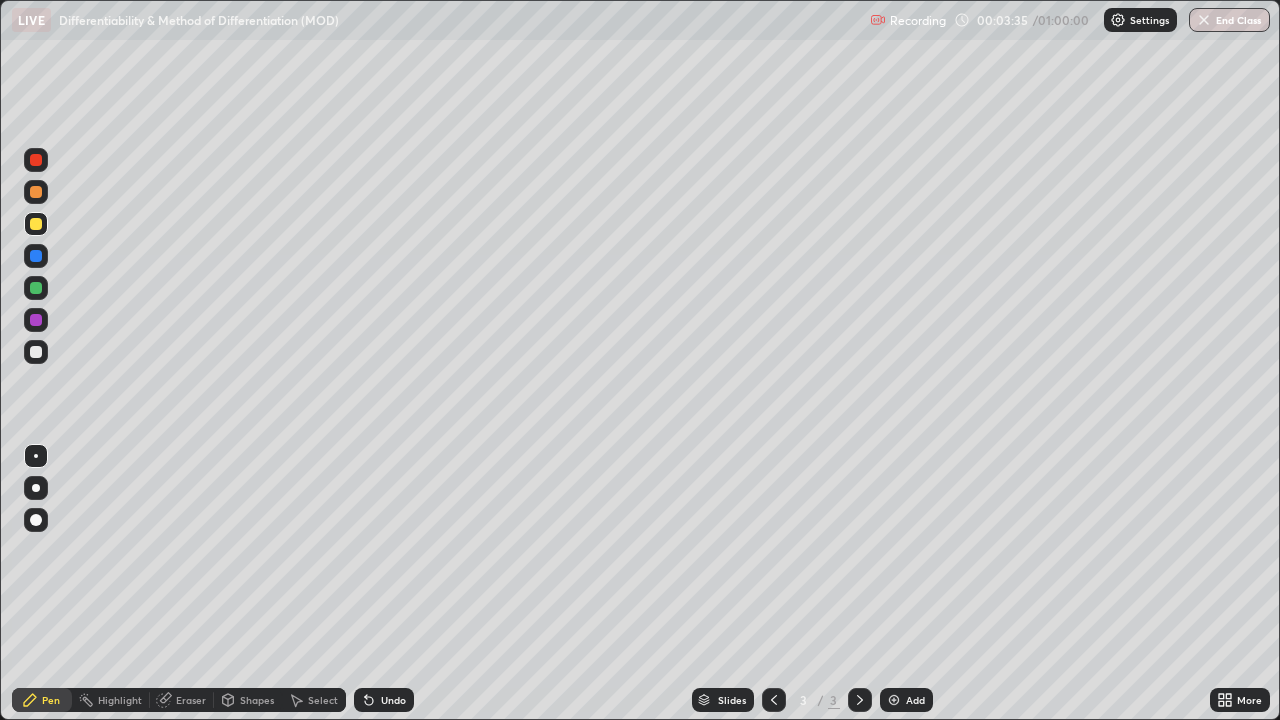 click at bounding box center [36, 352] 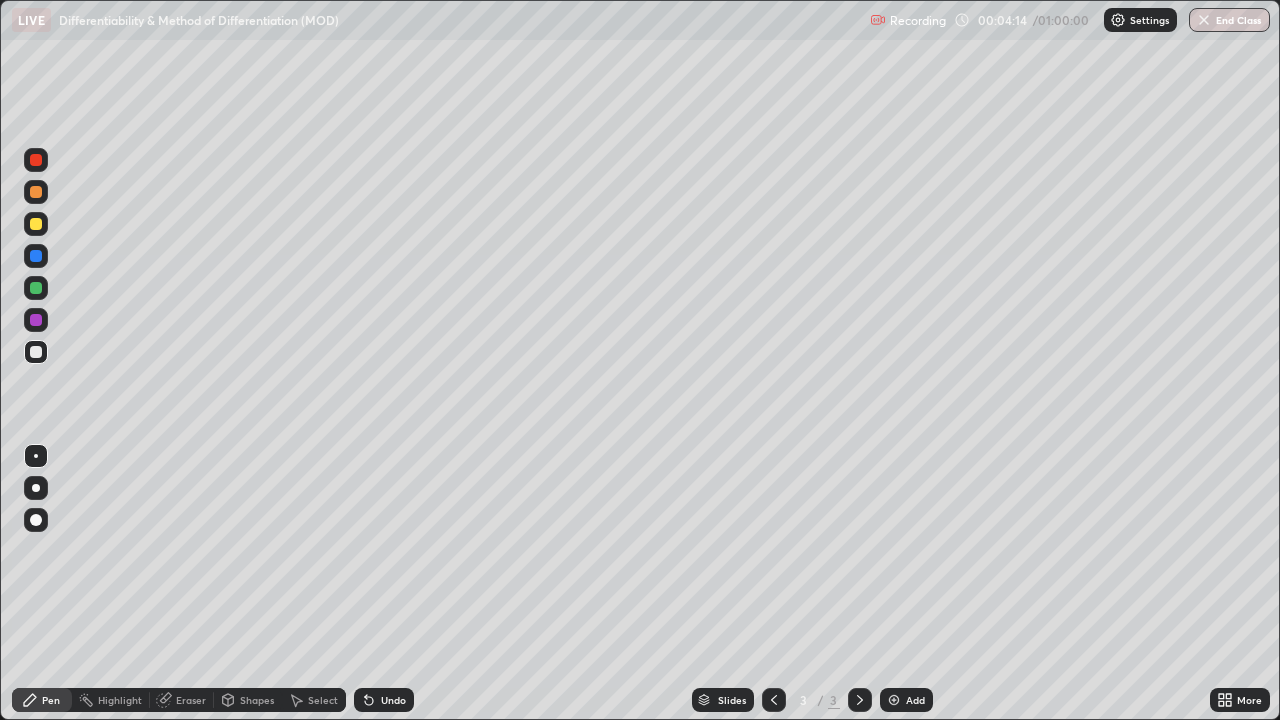 click on "Undo" at bounding box center (393, 700) 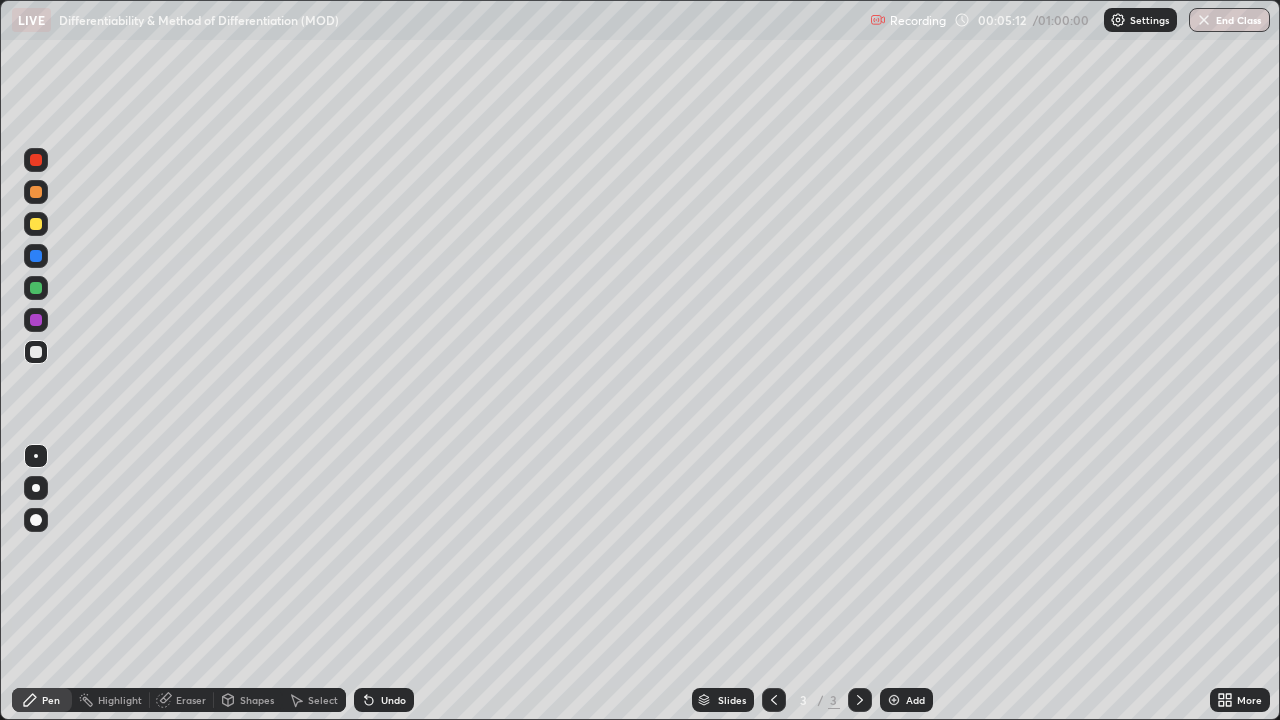 click on "Eraser" at bounding box center (191, 700) 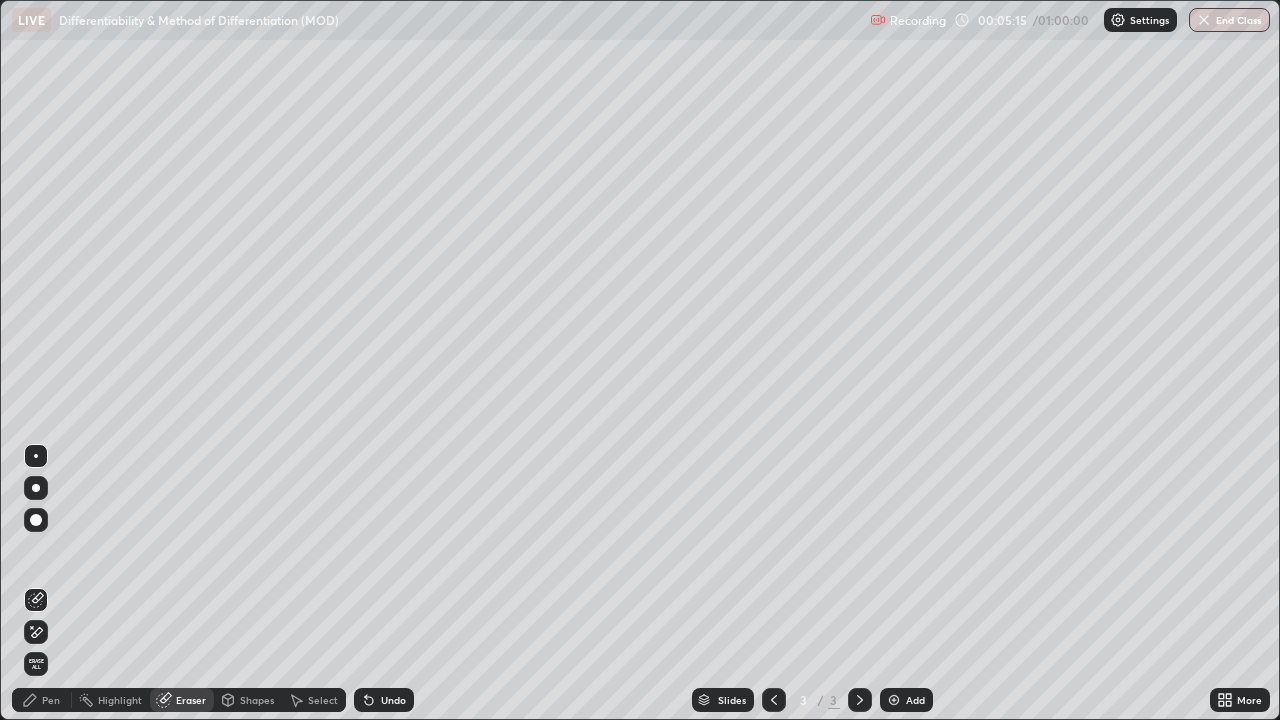 click on "Pen" at bounding box center [51, 700] 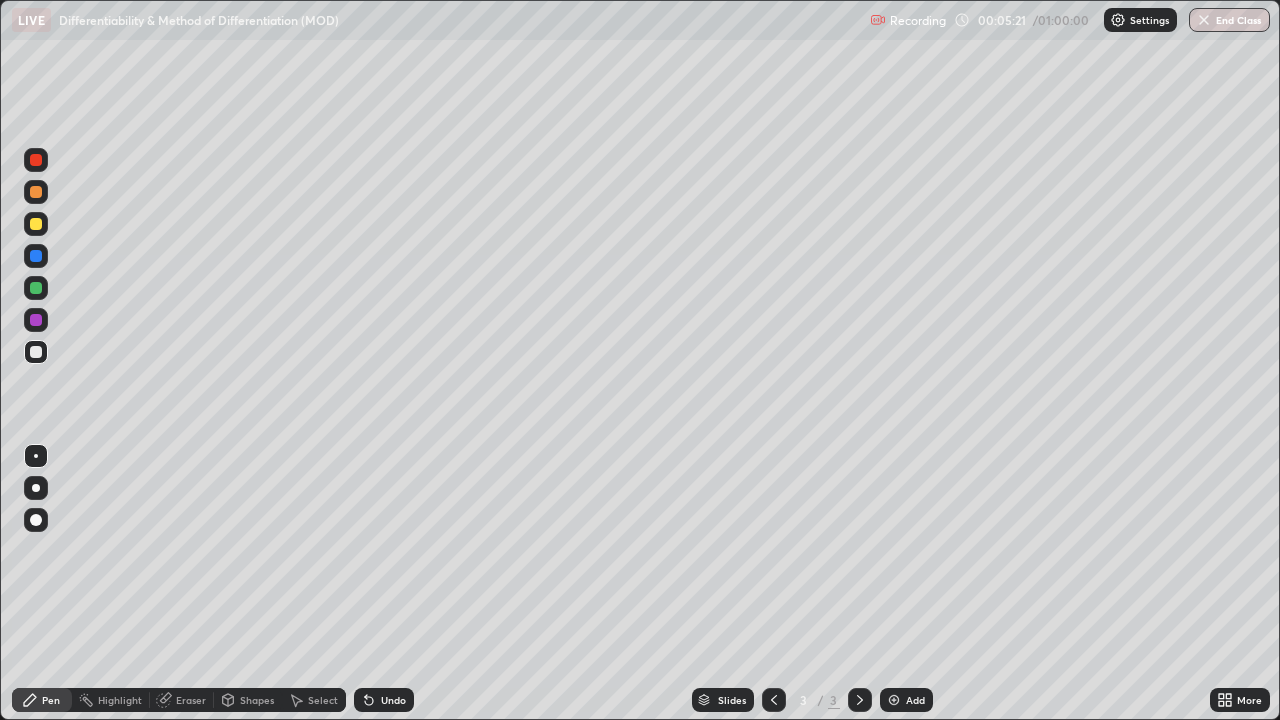 click 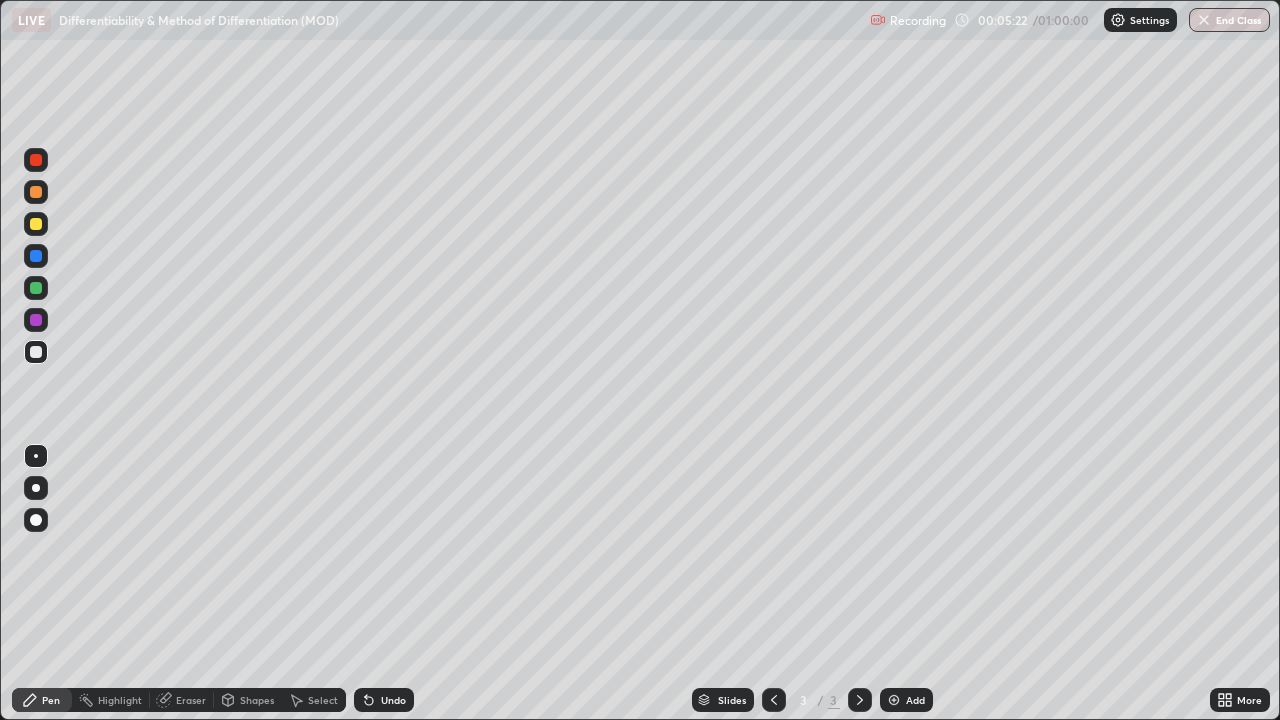 click on "Undo" at bounding box center [384, 700] 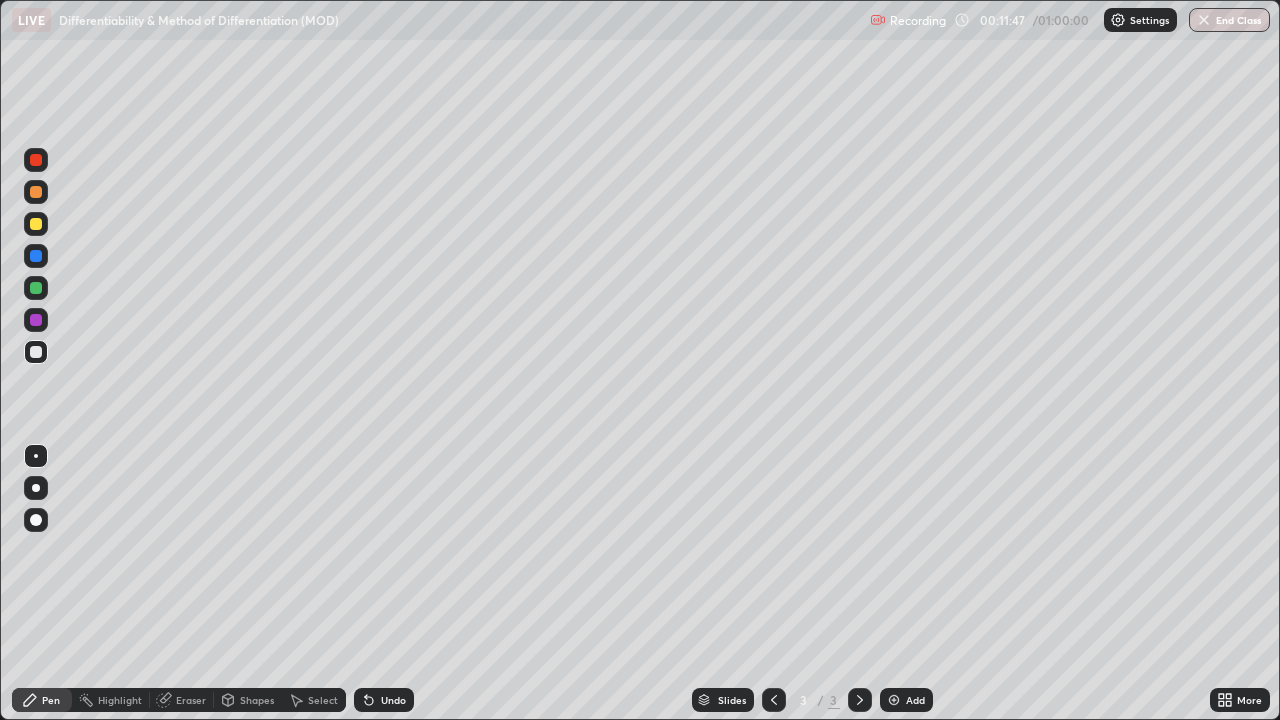 click on "Add" at bounding box center [906, 700] 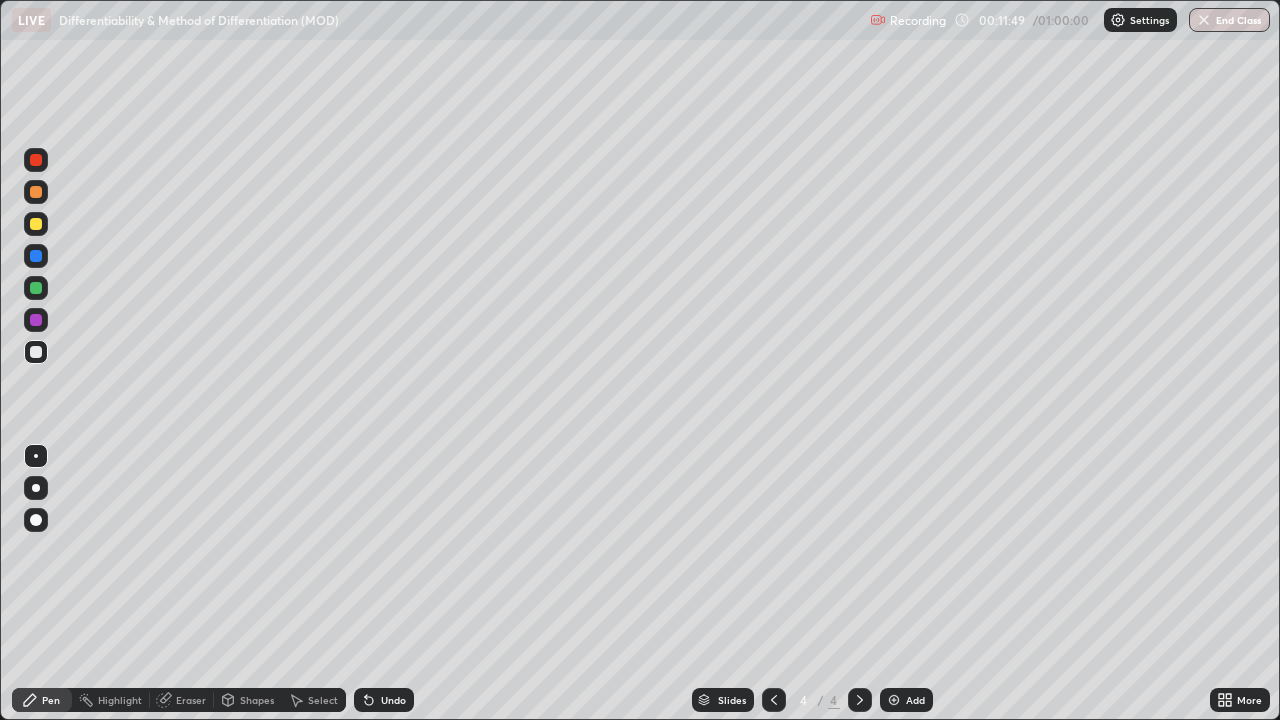 click at bounding box center (774, 700) 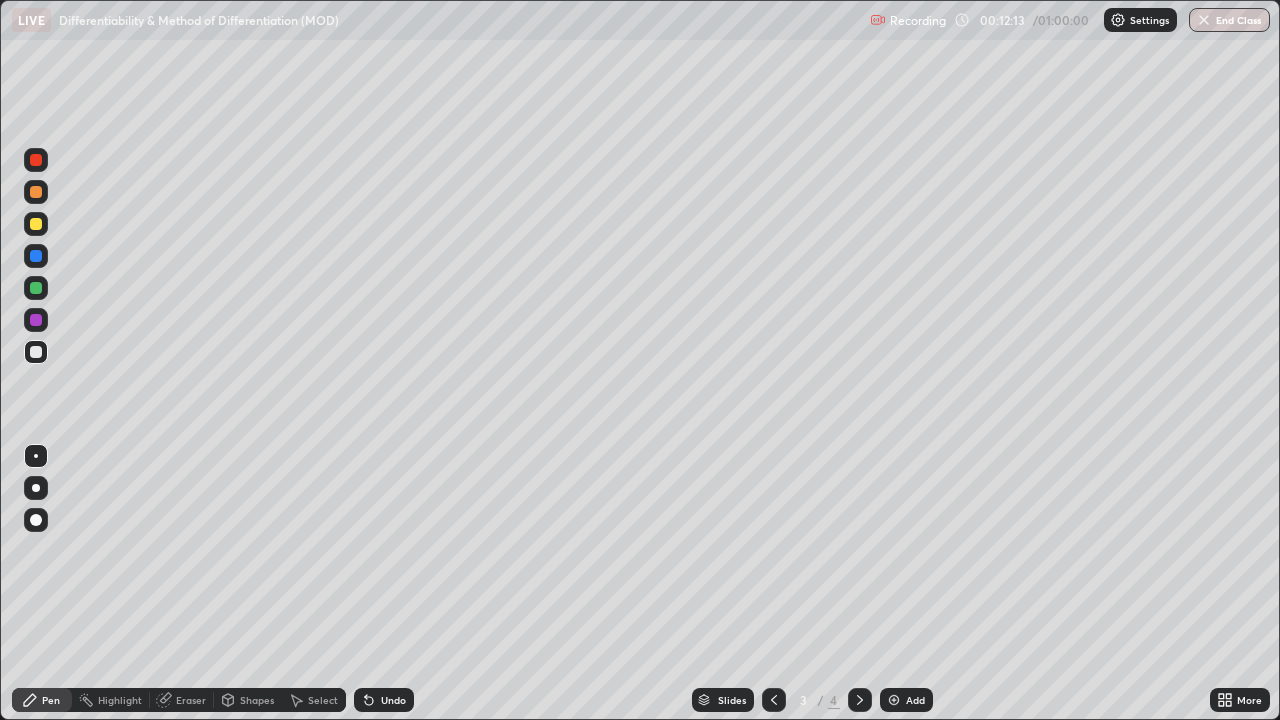 click at bounding box center [894, 700] 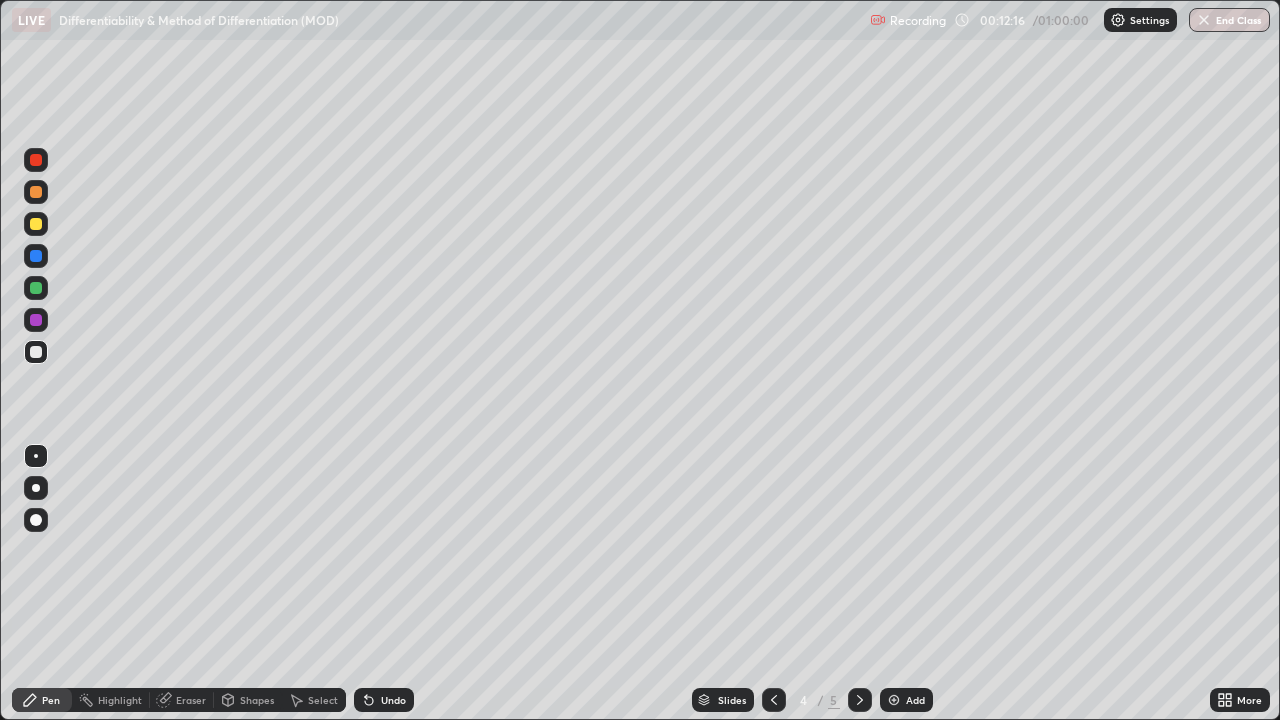 click at bounding box center (36, 224) 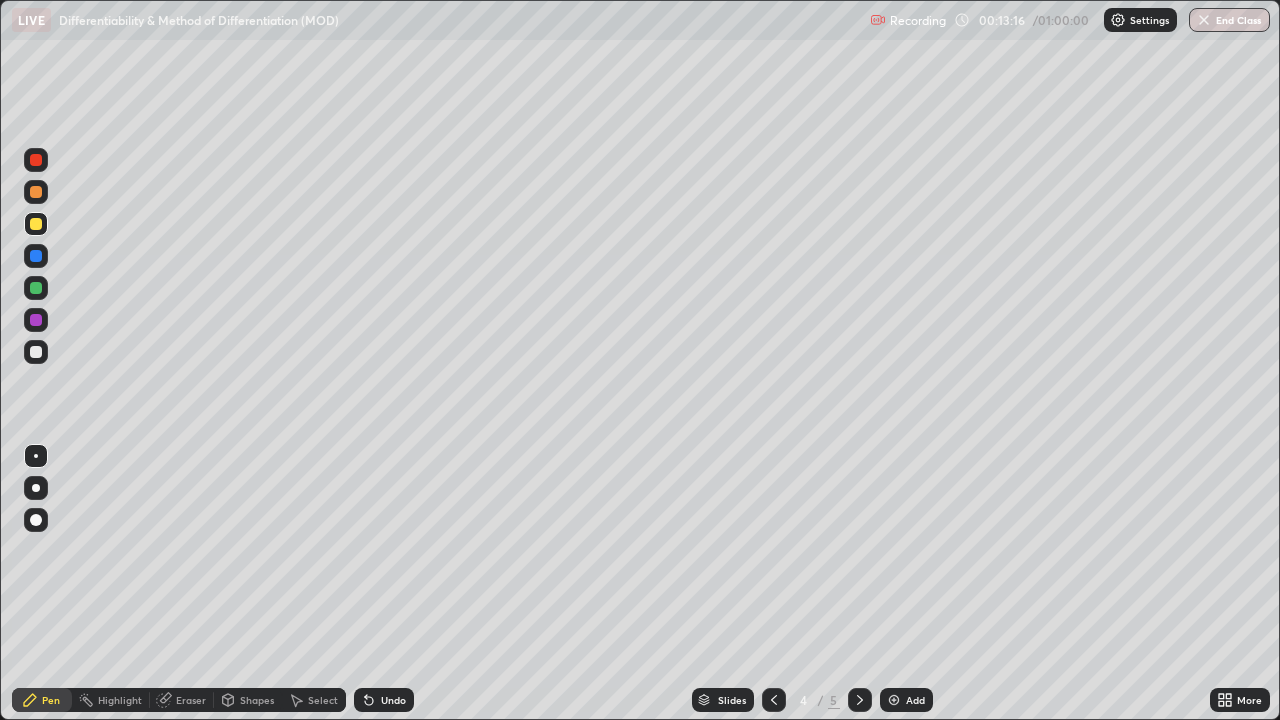 click at bounding box center (36, 352) 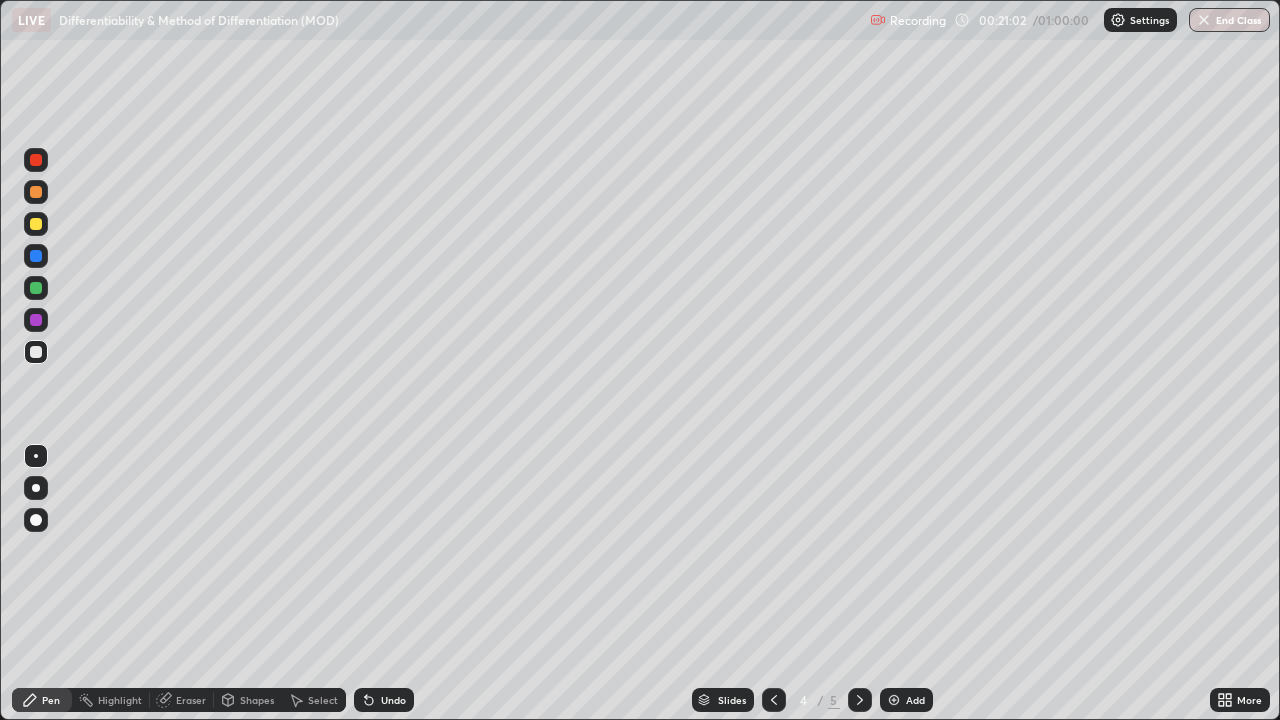click at bounding box center (894, 700) 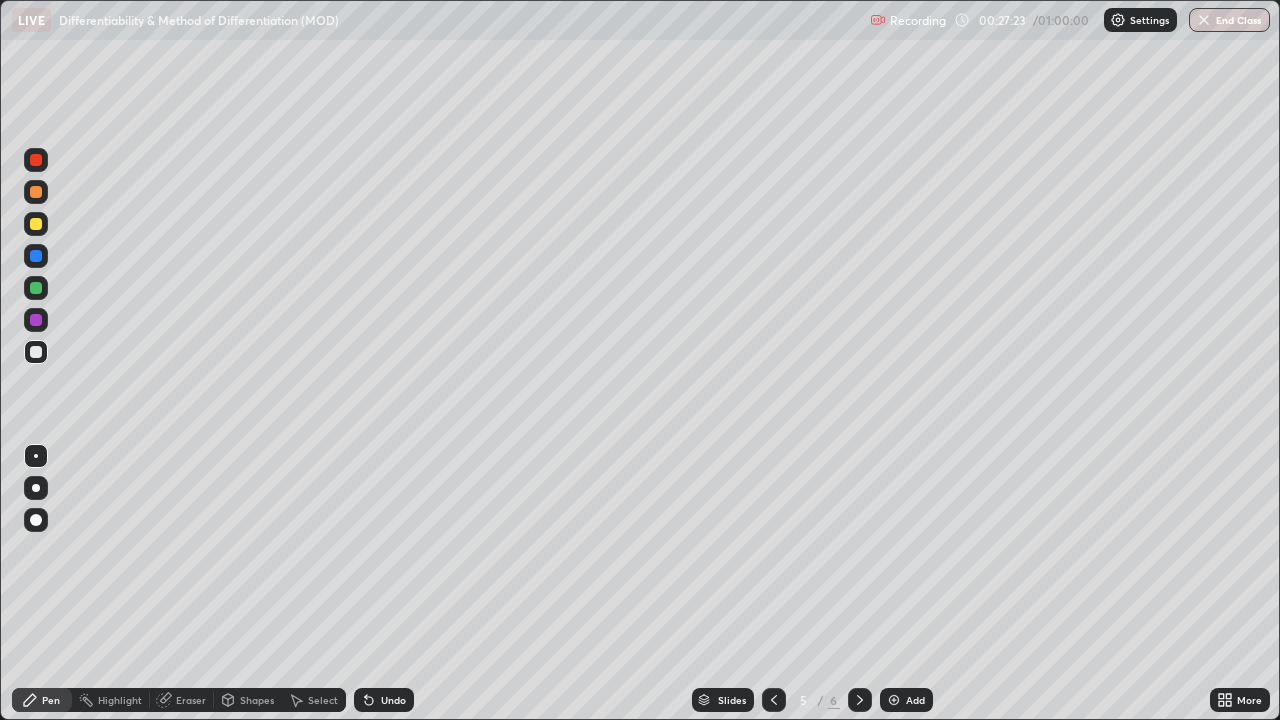 click at bounding box center [894, 700] 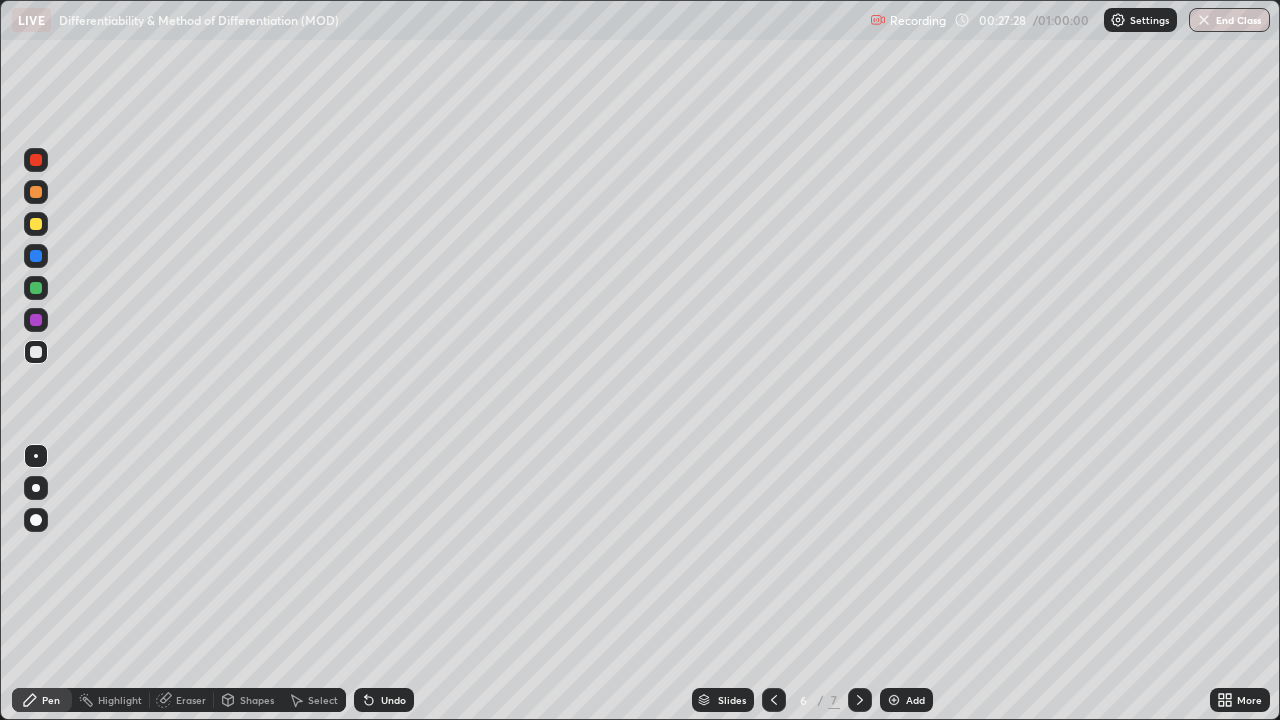 click at bounding box center [36, 224] 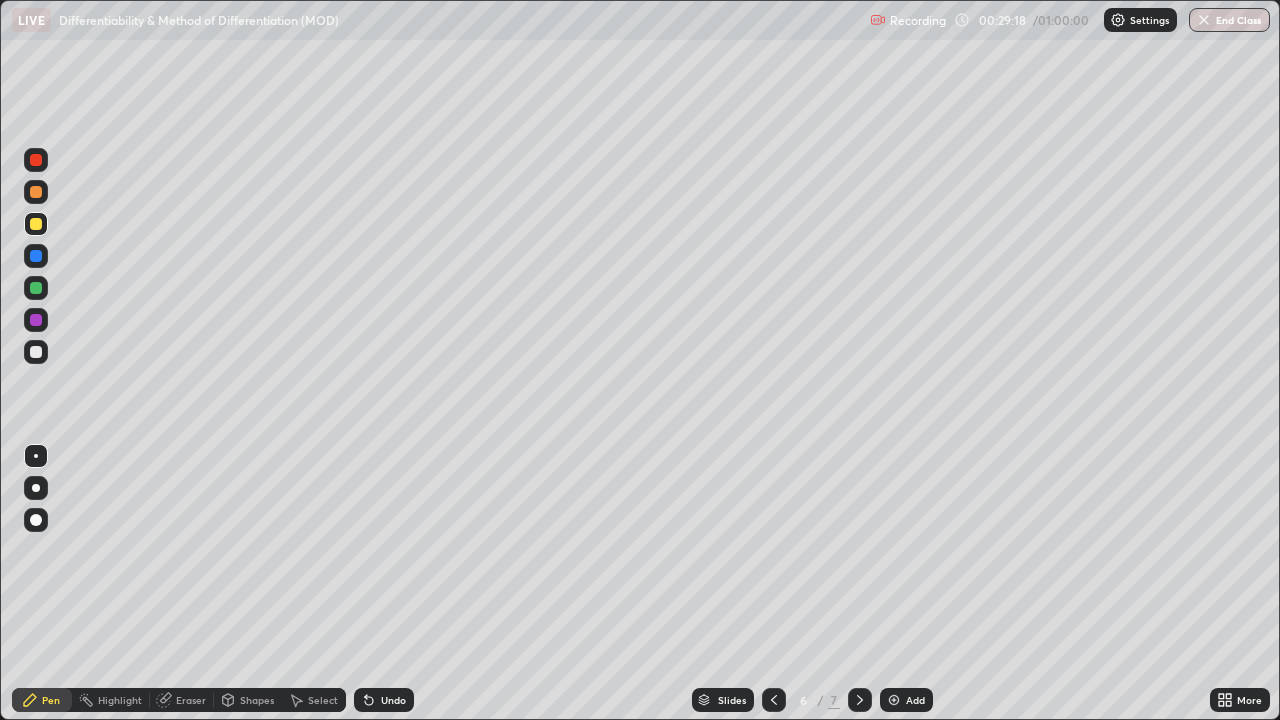 click at bounding box center (36, 352) 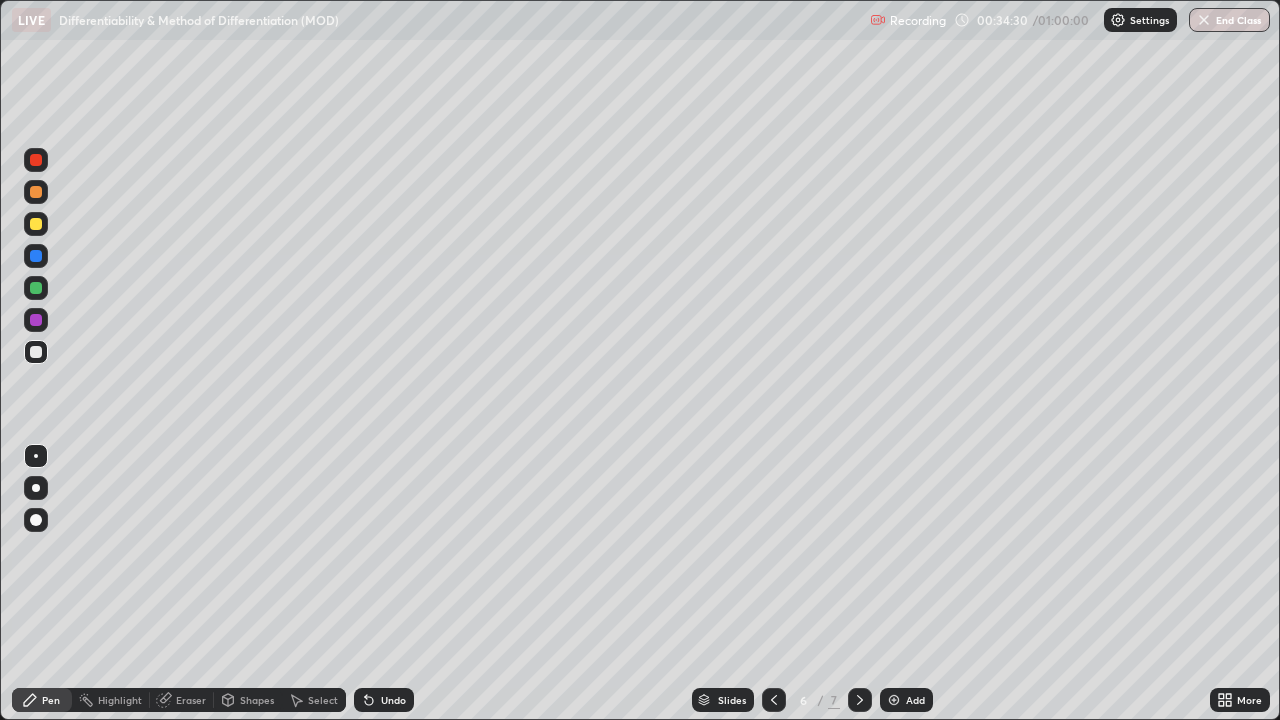 click at bounding box center [894, 700] 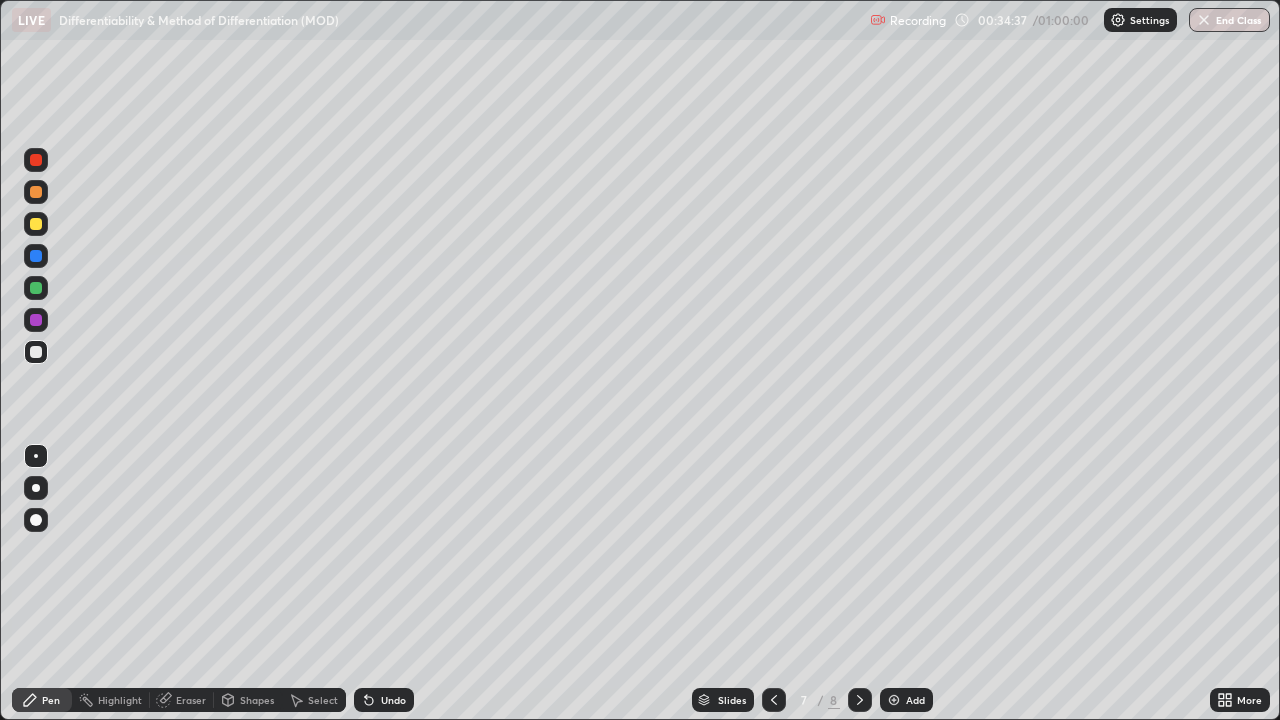 click at bounding box center [36, 224] 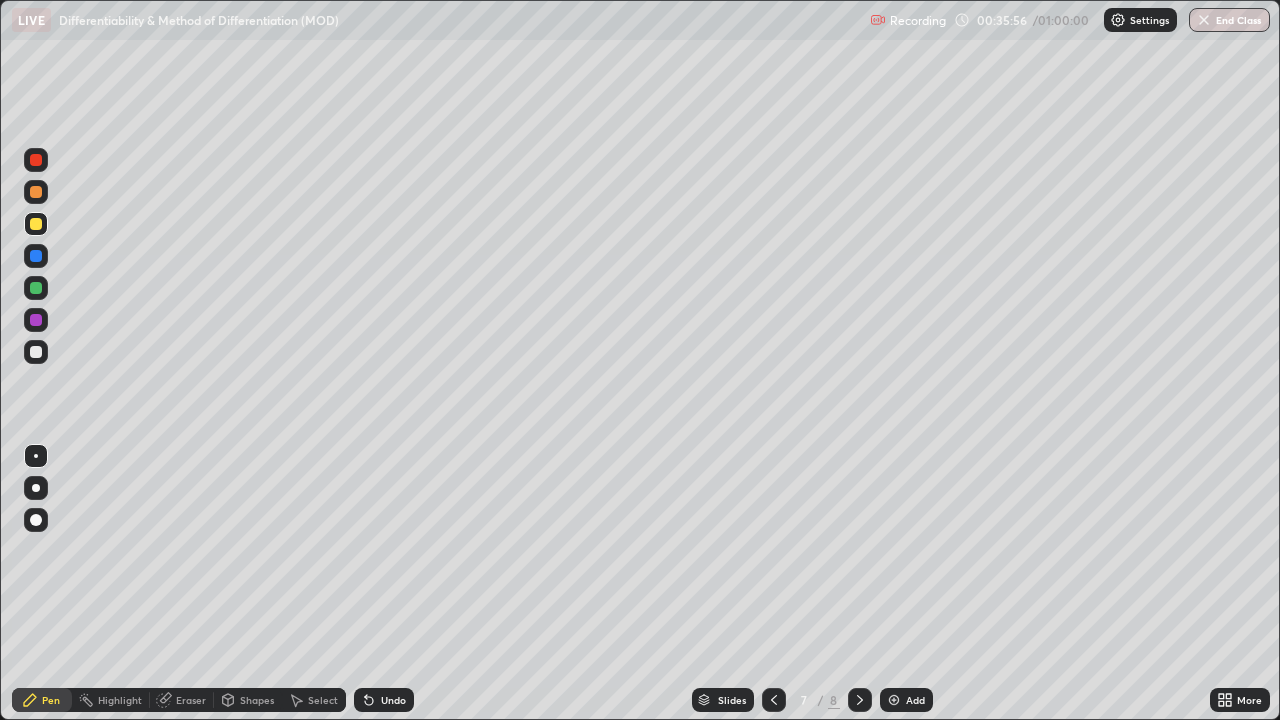click at bounding box center [36, 352] 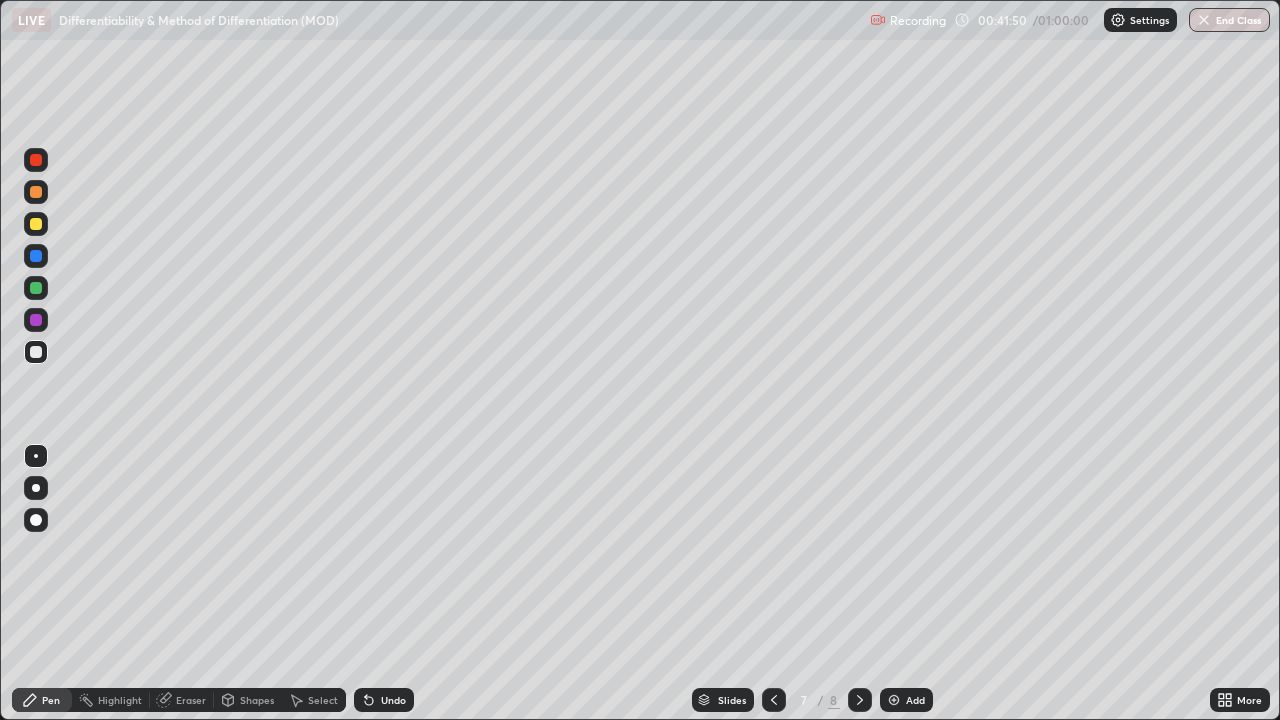 click at bounding box center [894, 700] 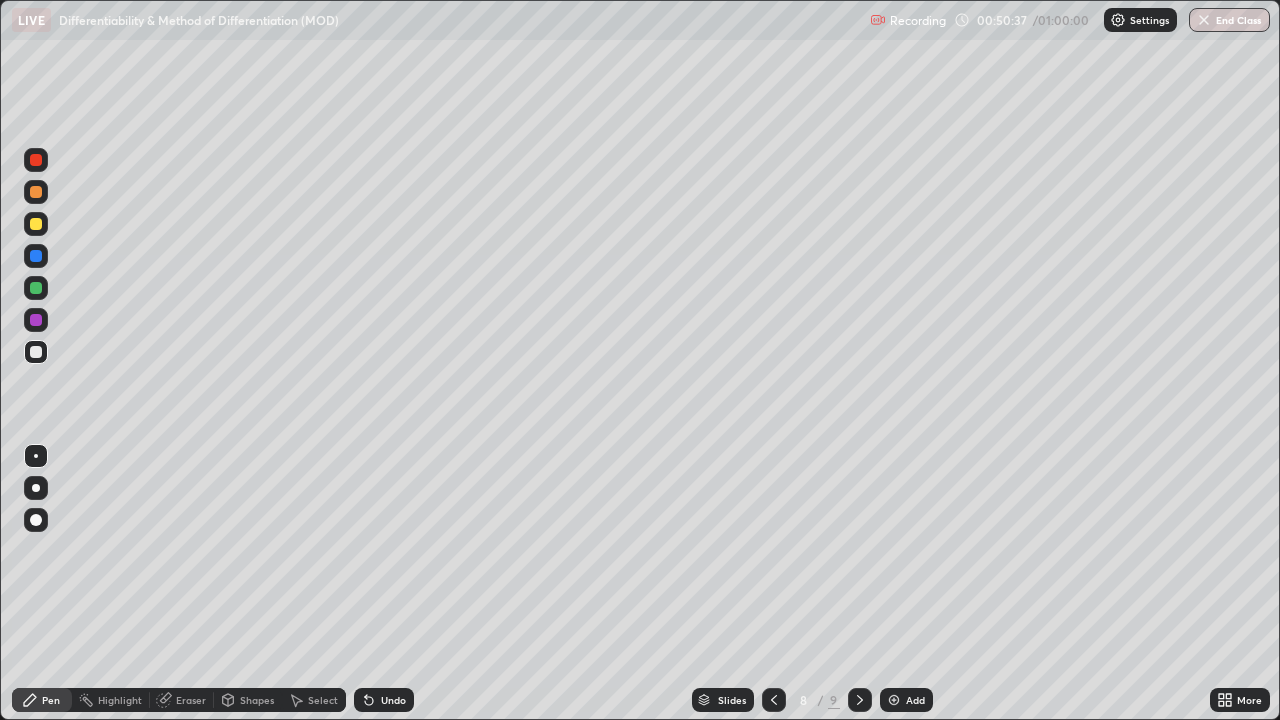 click at bounding box center [894, 700] 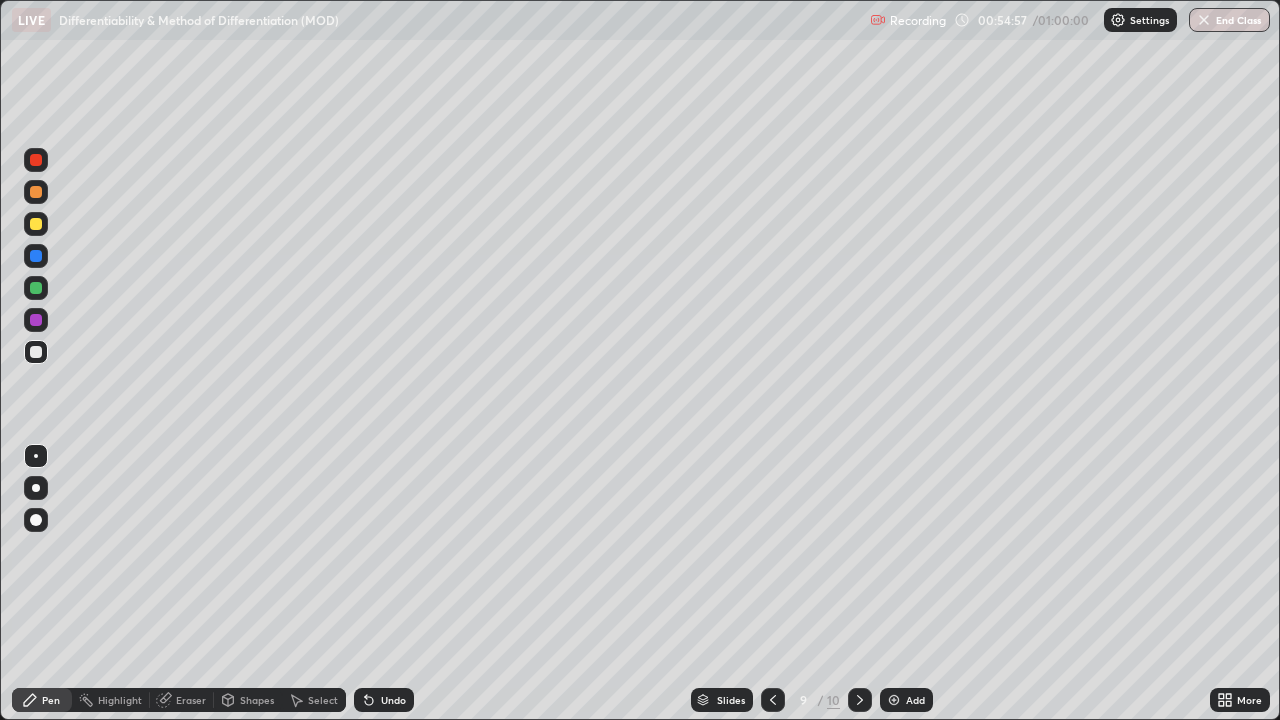 click at bounding box center [894, 700] 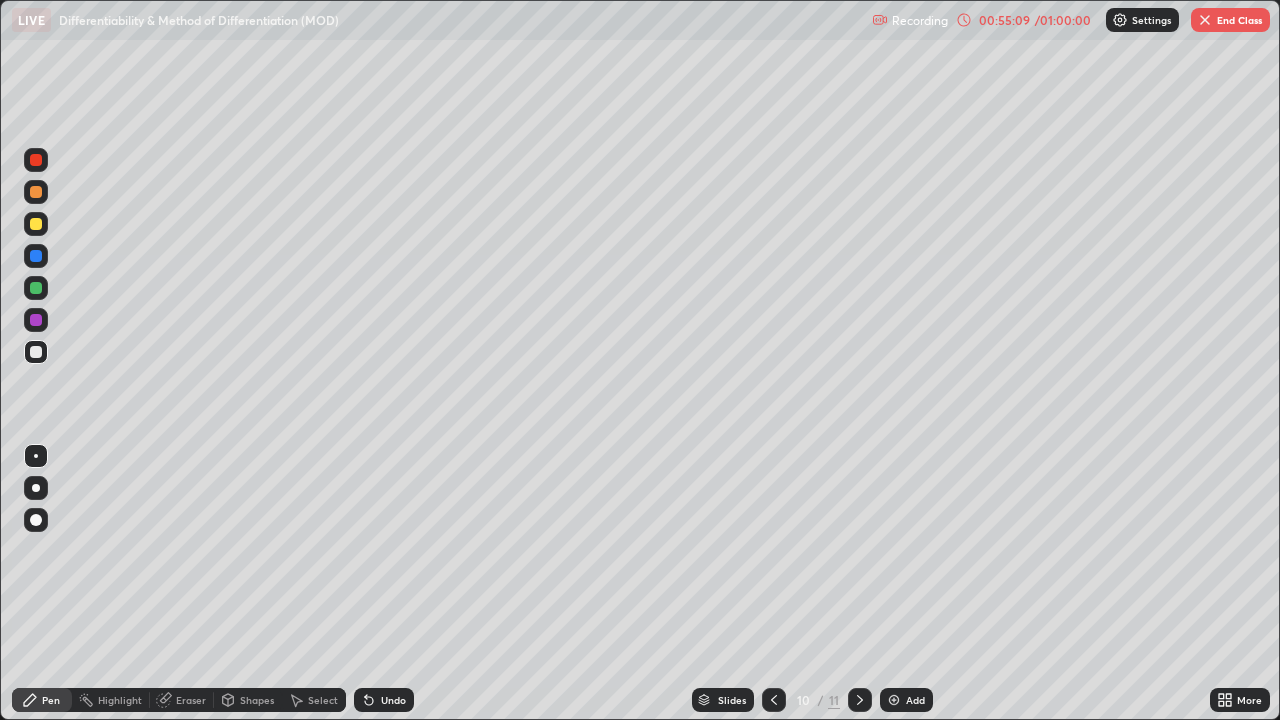 click at bounding box center [36, 224] 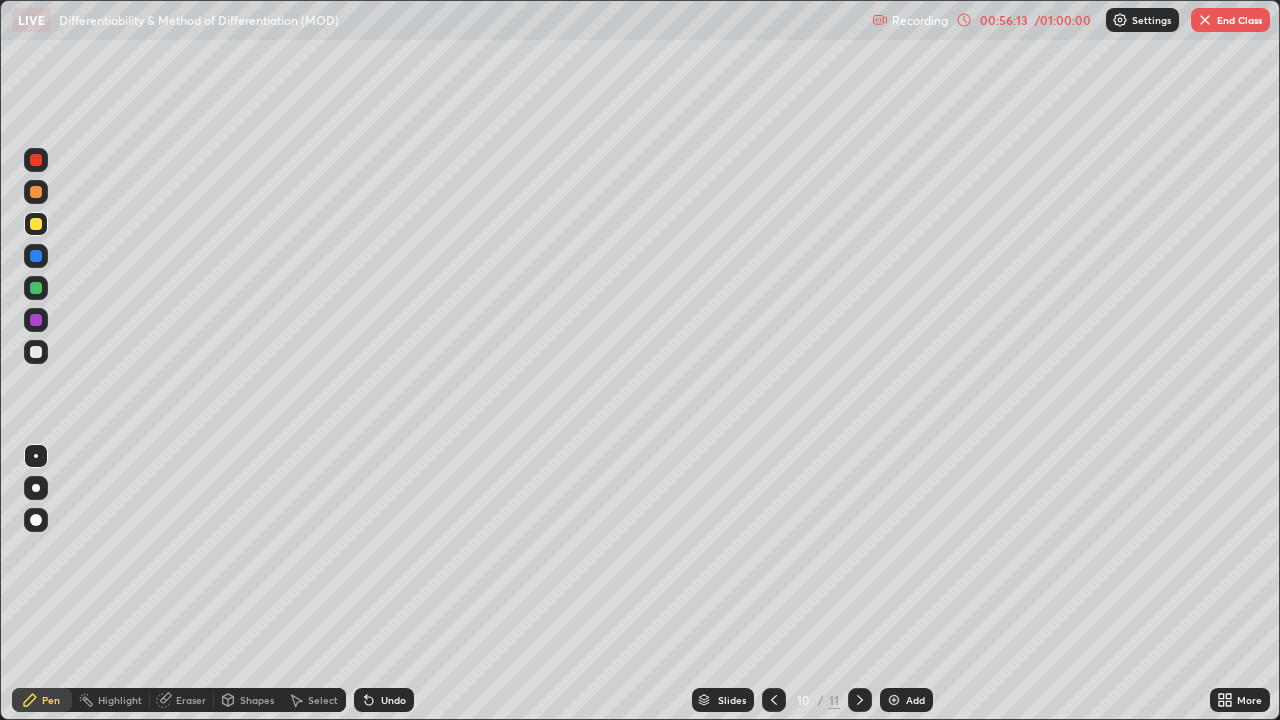 click at bounding box center (36, 352) 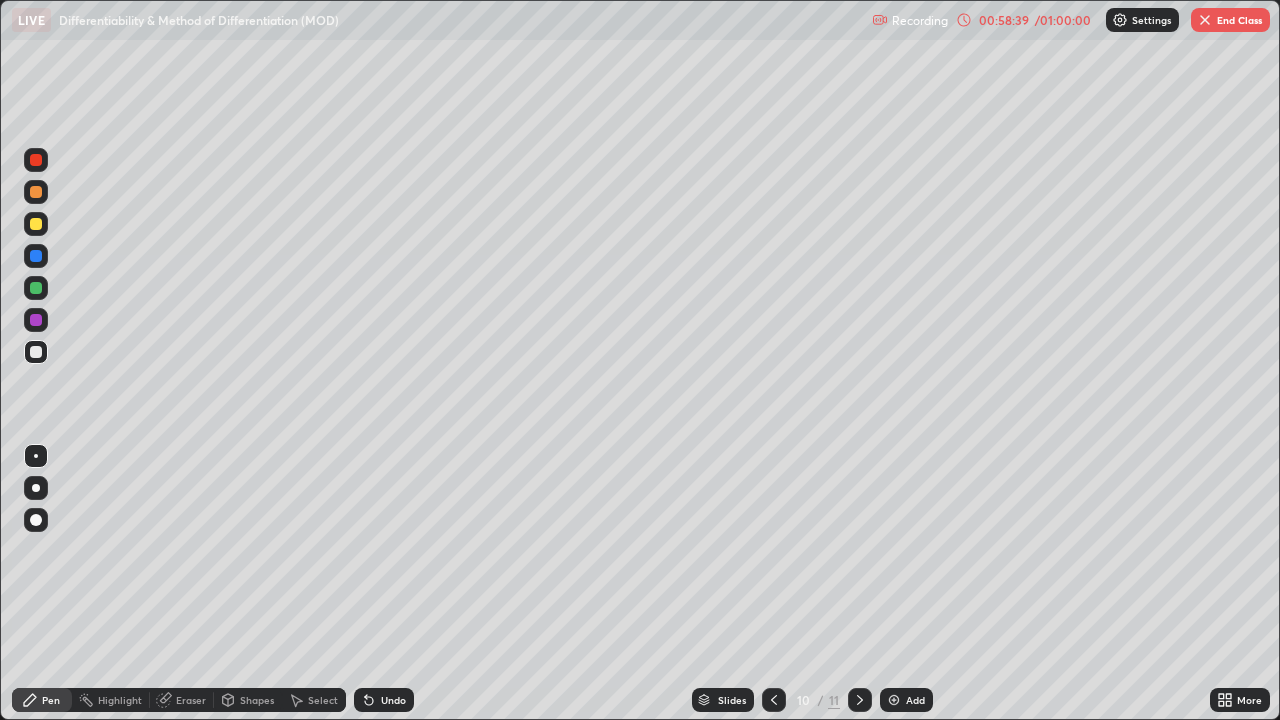 click at bounding box center [1120, 20] 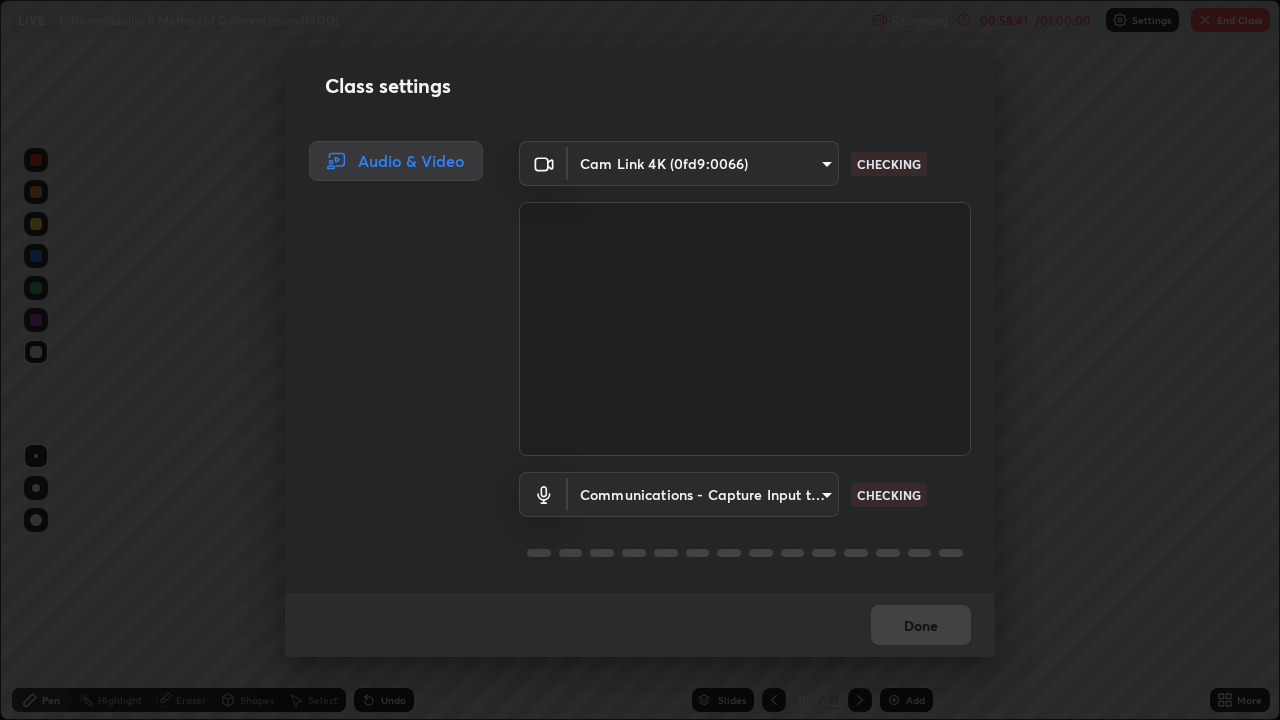 click on "Class settings Audio & Video Cam Link 4K (0fd9:0066) 100c0e0e409b1508d569c815e84311e0868d033d0fb9fb46bc53c870fbf18875 CHECKING Communications - Capture Input terminal (Digital Array MIC) communications CHECKING Done" at bounding box center (640, 360) 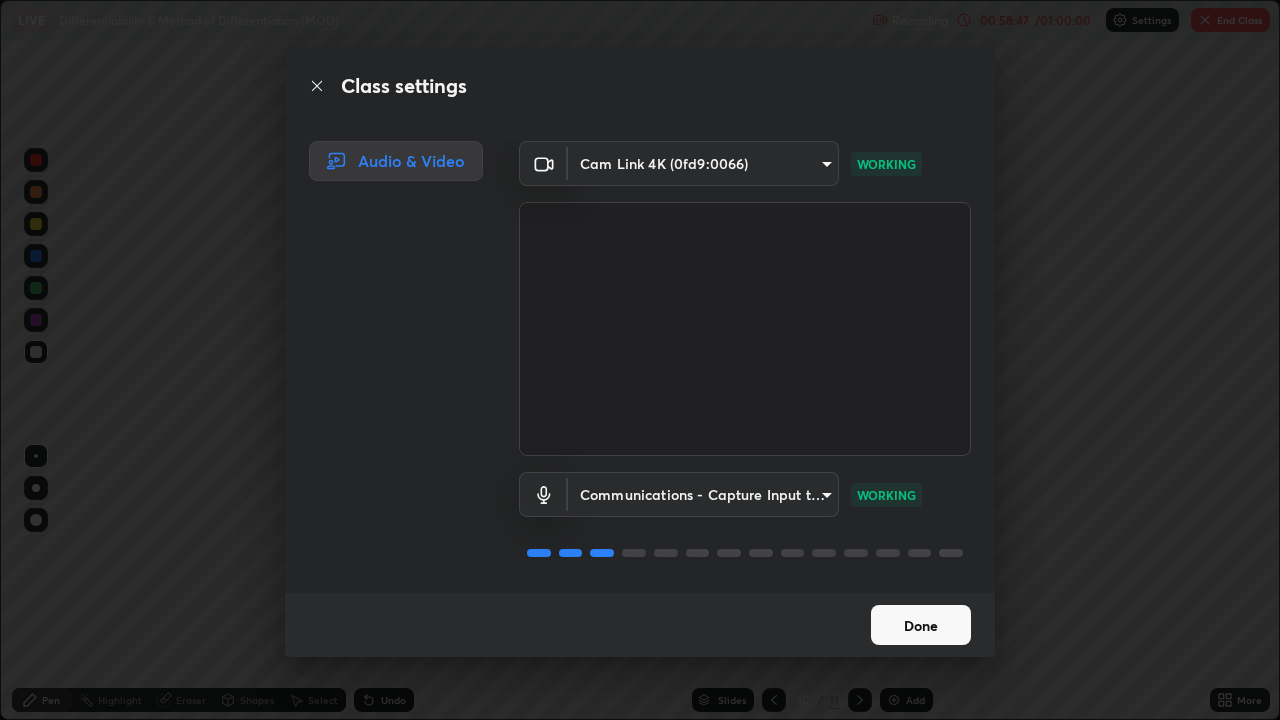 click 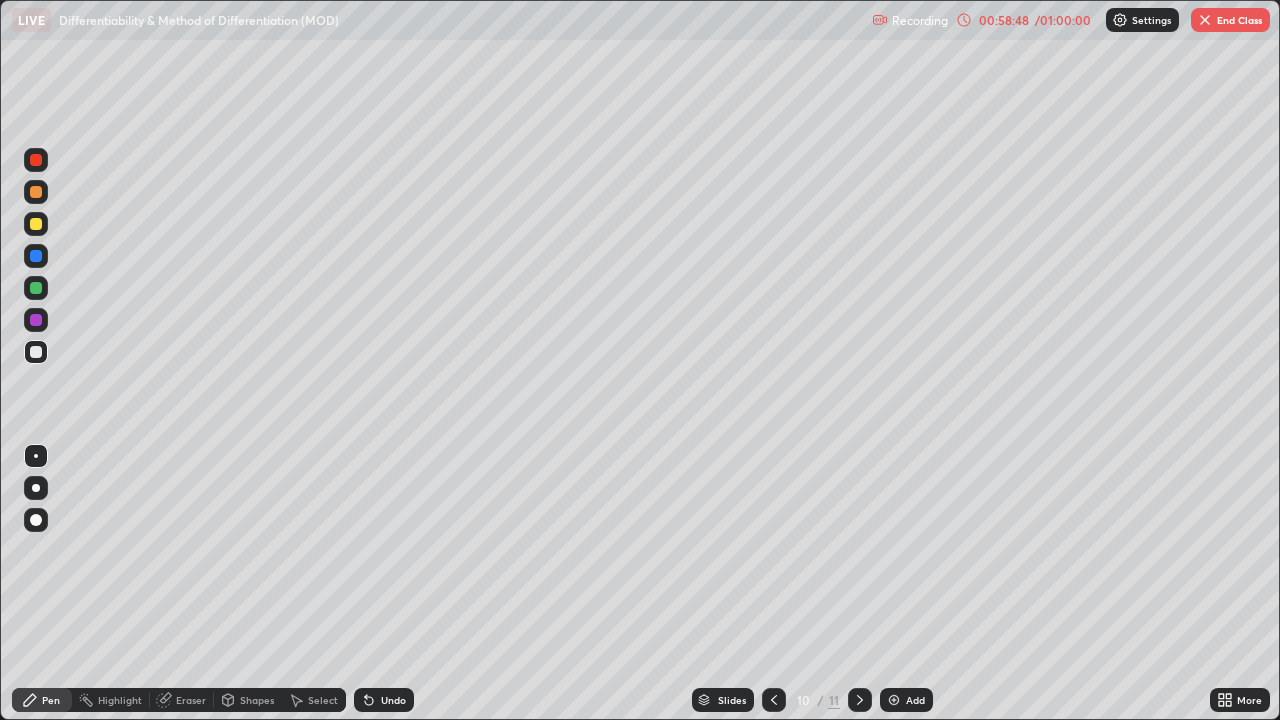 click 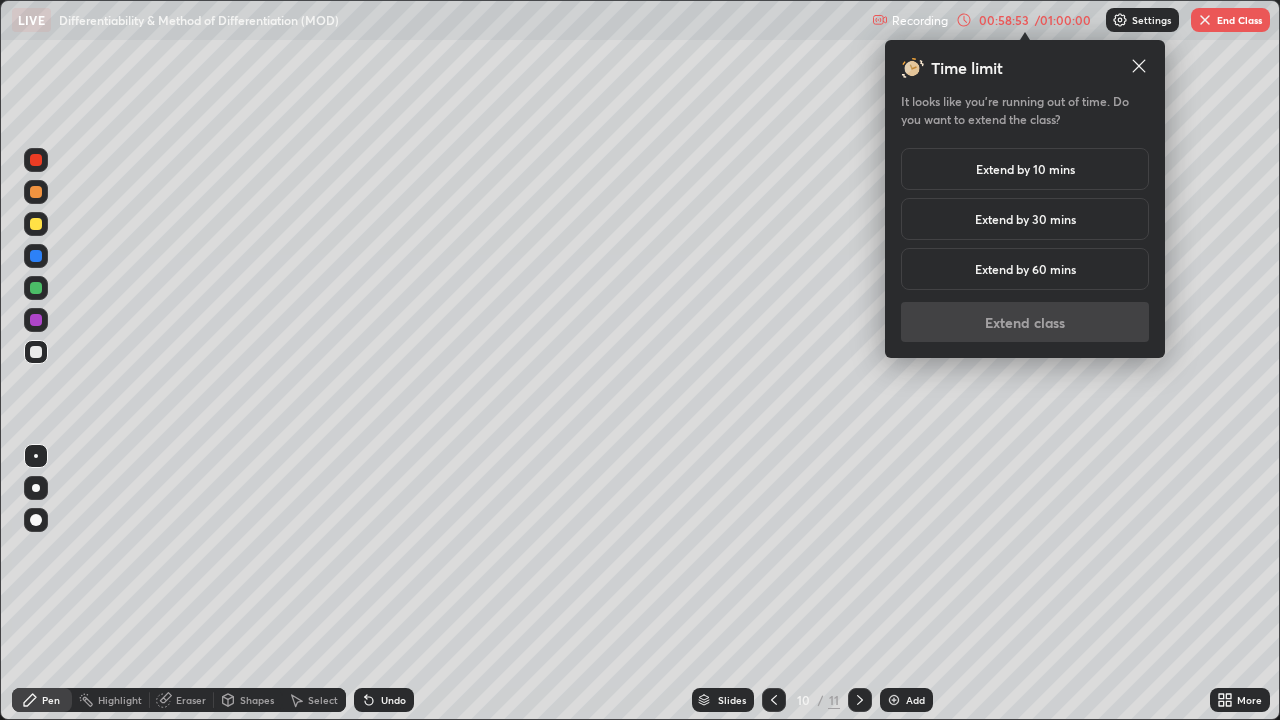 click 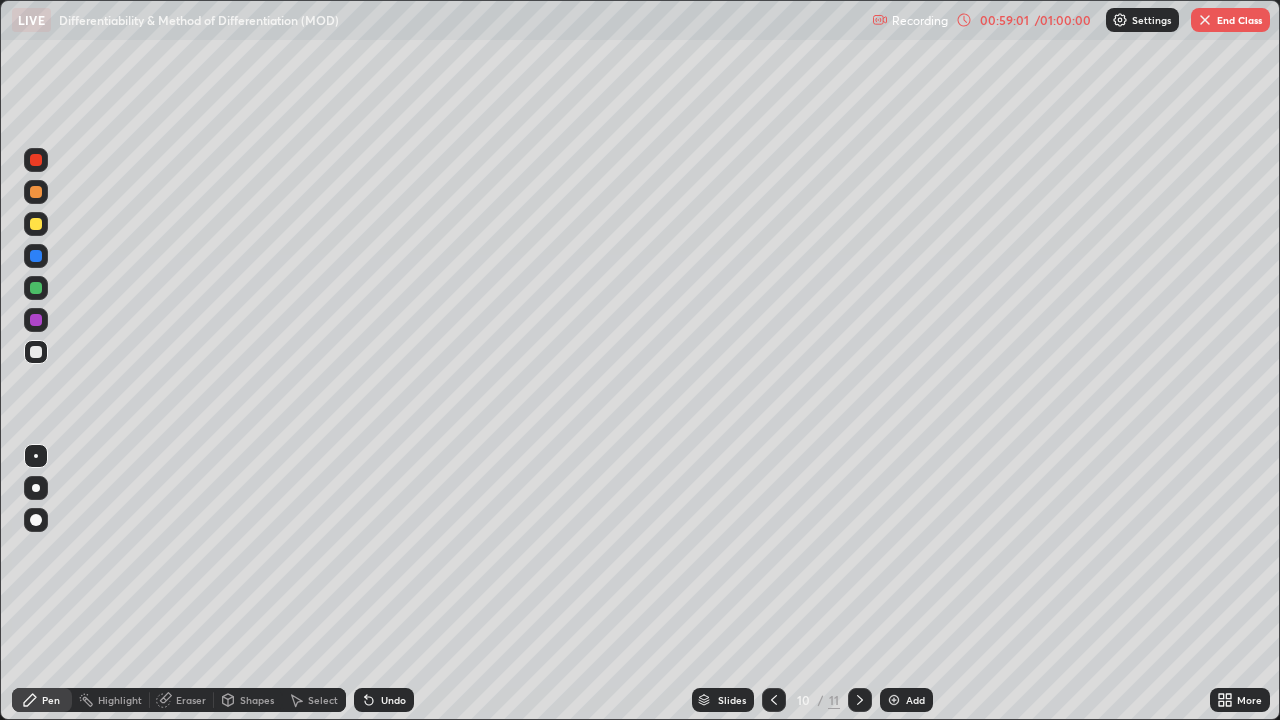 click 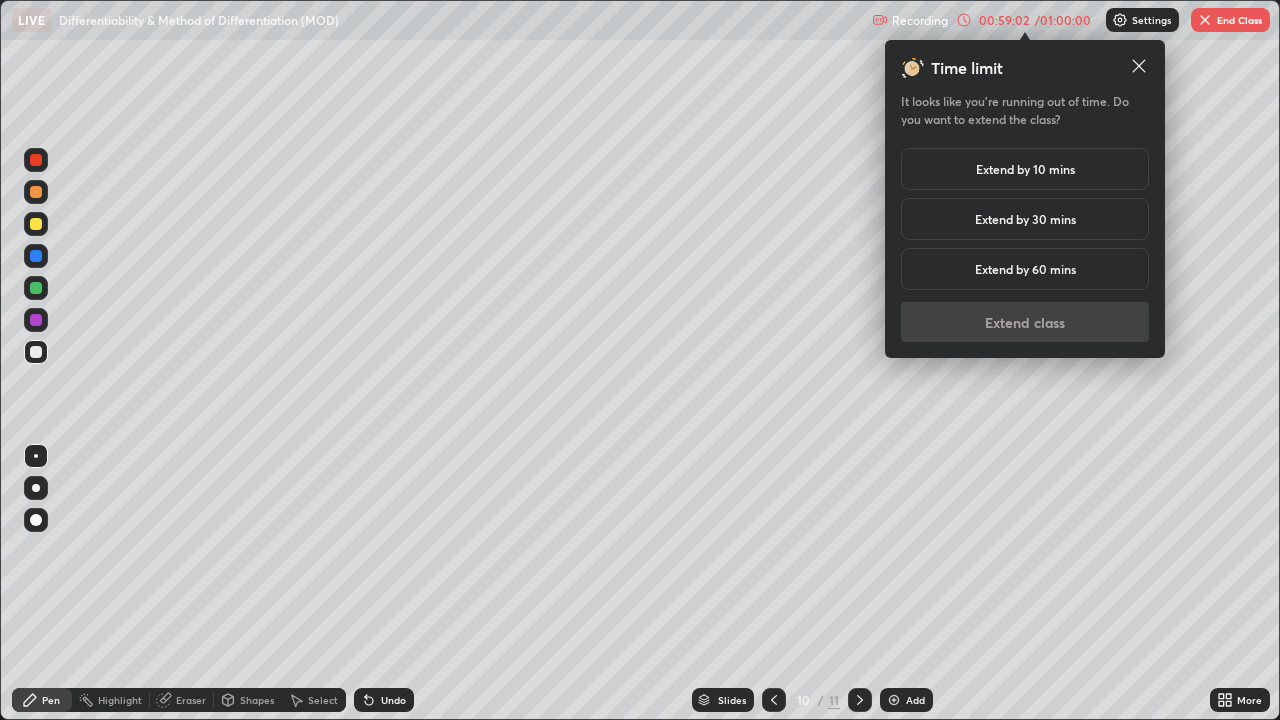 click on "Extend by 10 mins" at bounding box center [1025, 169] 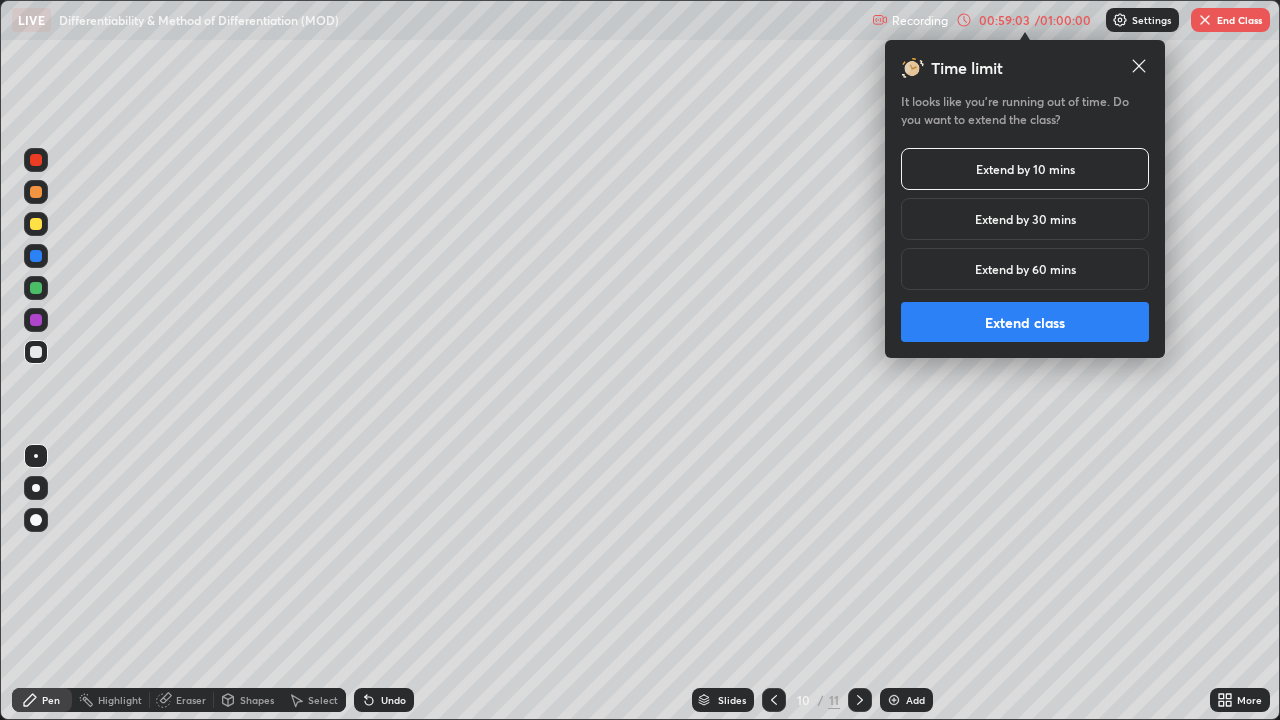 click on "Extend class" at bounding box center (1025, 322) 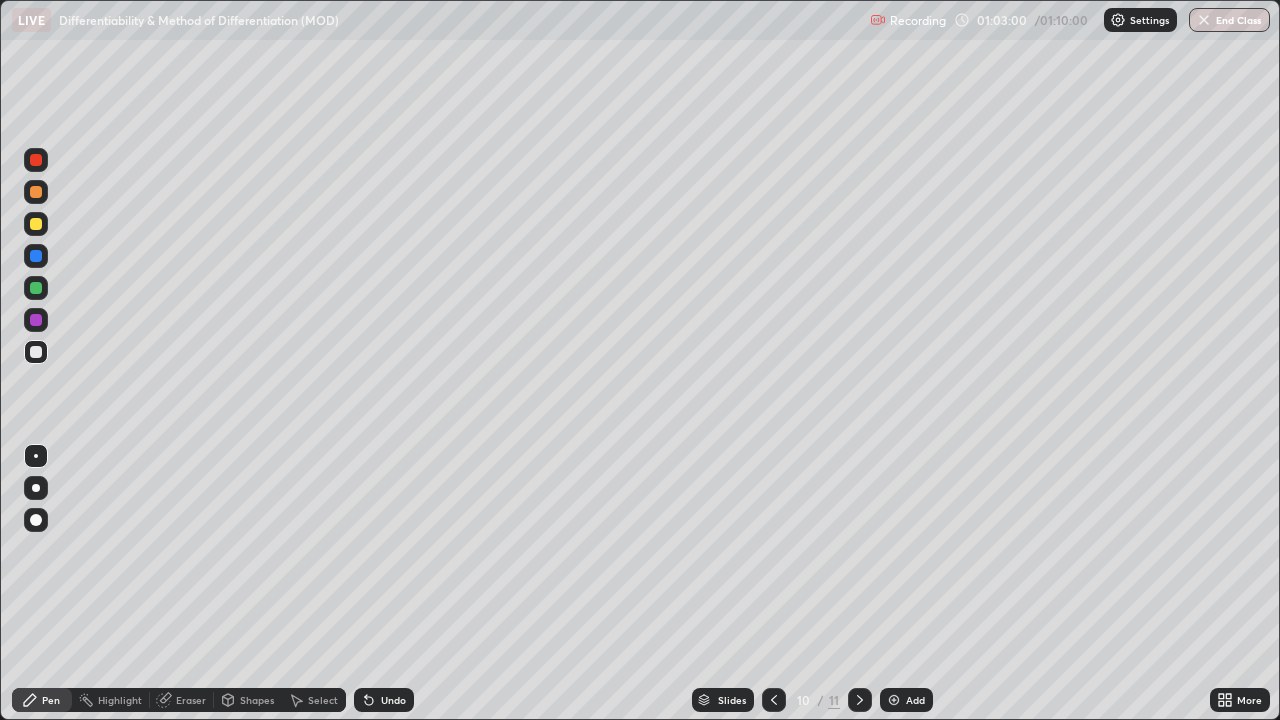 click on "End Class" at bounding box center (1229, 20) 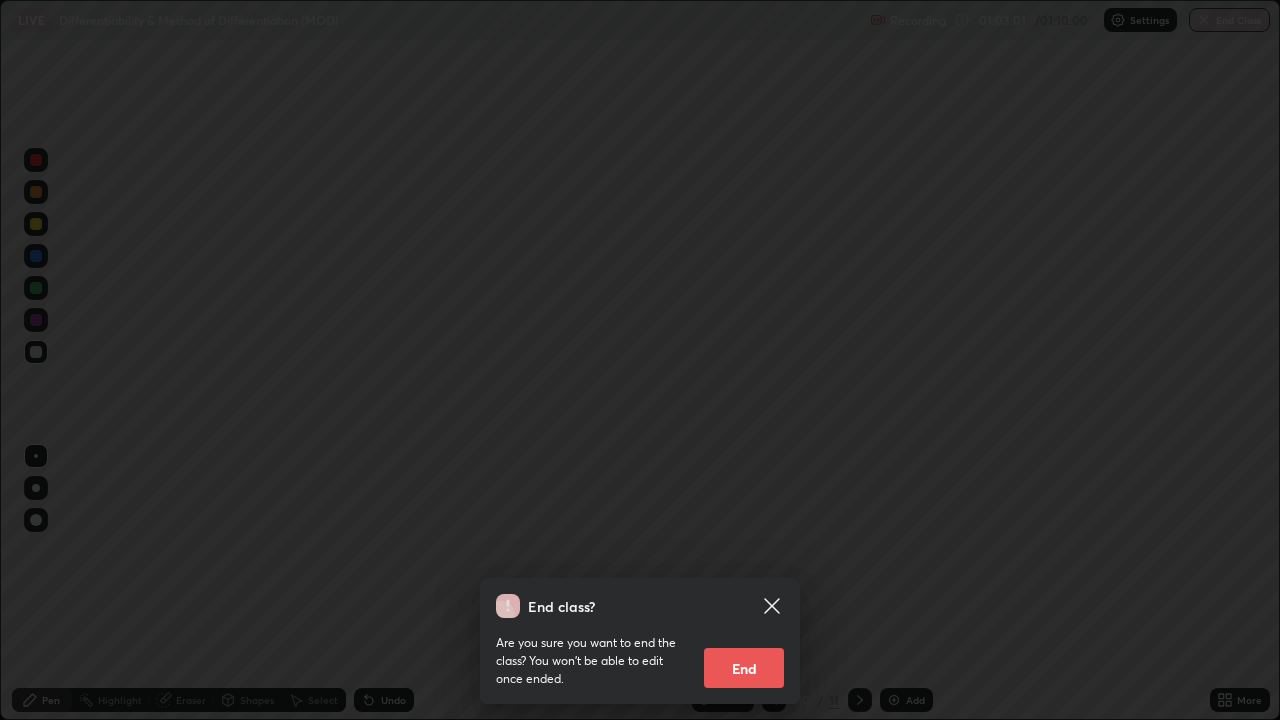click on "End" at bounding box center (744, 668) 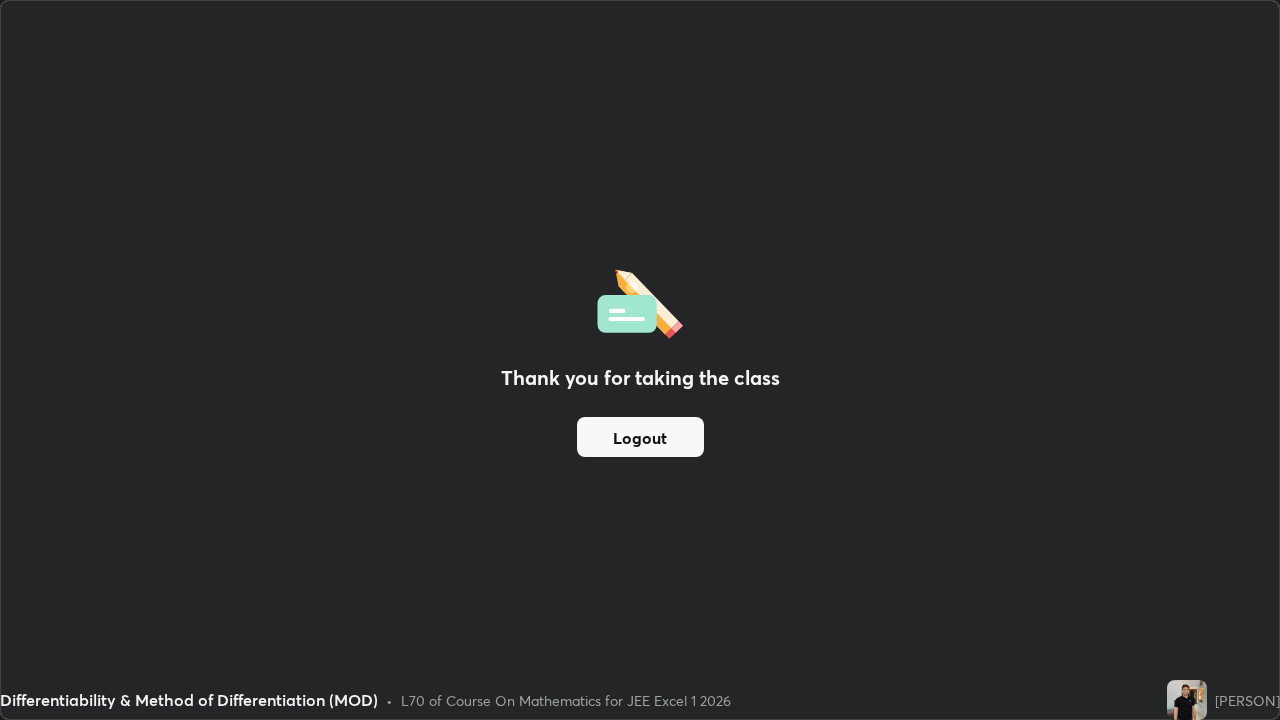 click on "Thank you for taking the class Logout" at bounding box center [640, 360] 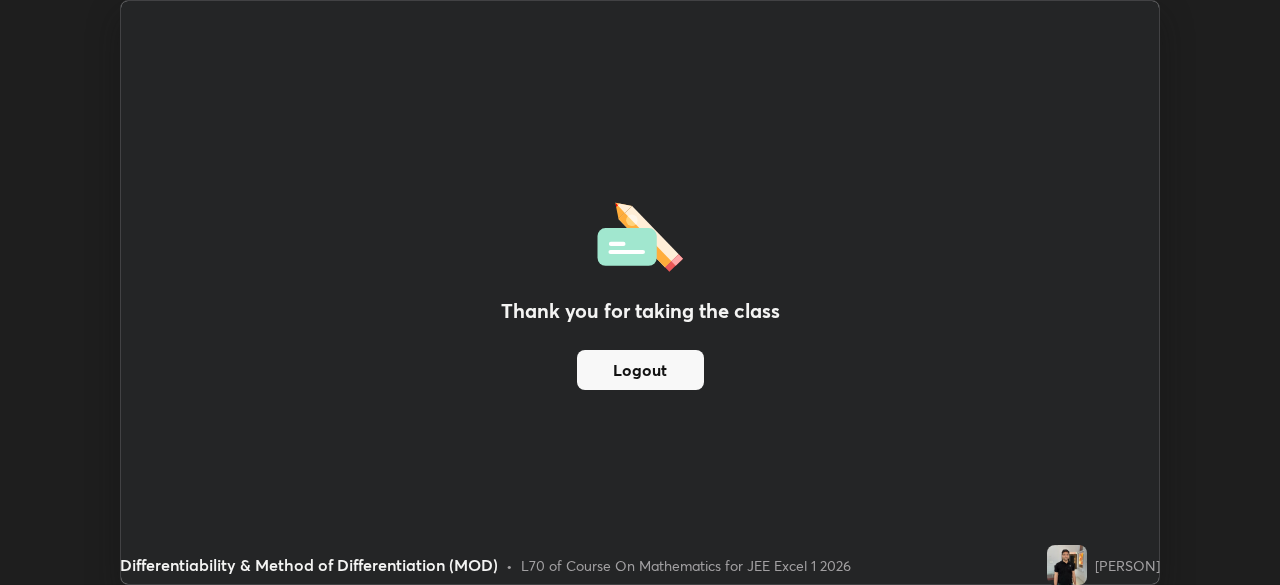 scroll, scrollTop: 585, scrollLeft: 1280, axis: both 